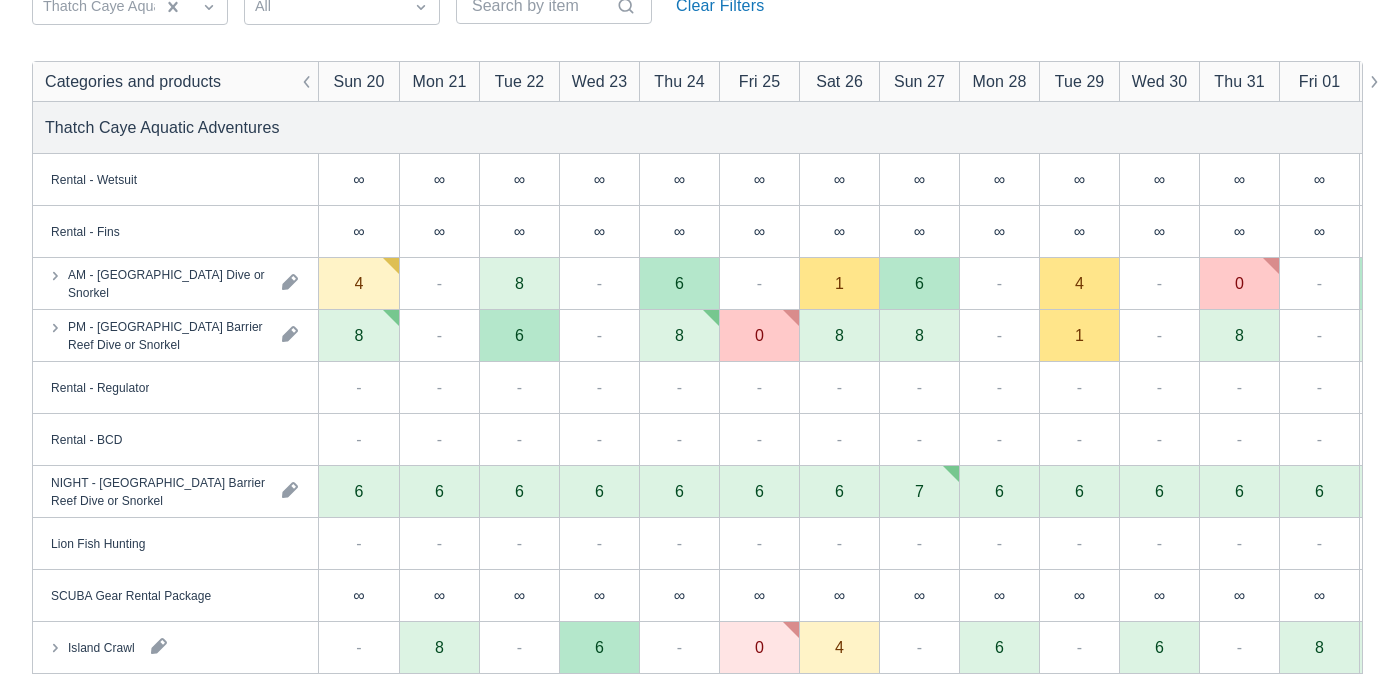 scroll, scrollTop: 245, scrollLeft: 0, axis: vertical 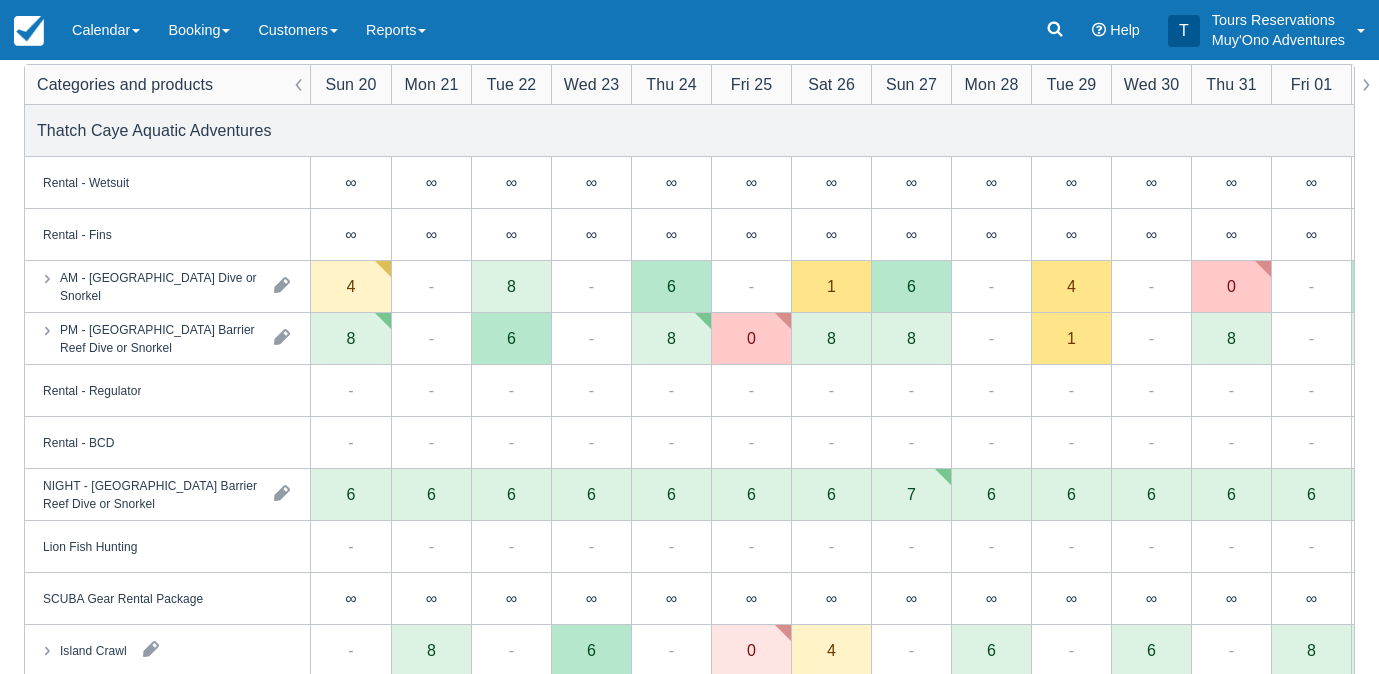 click on "∞  available" at bounding box center (512, 279) 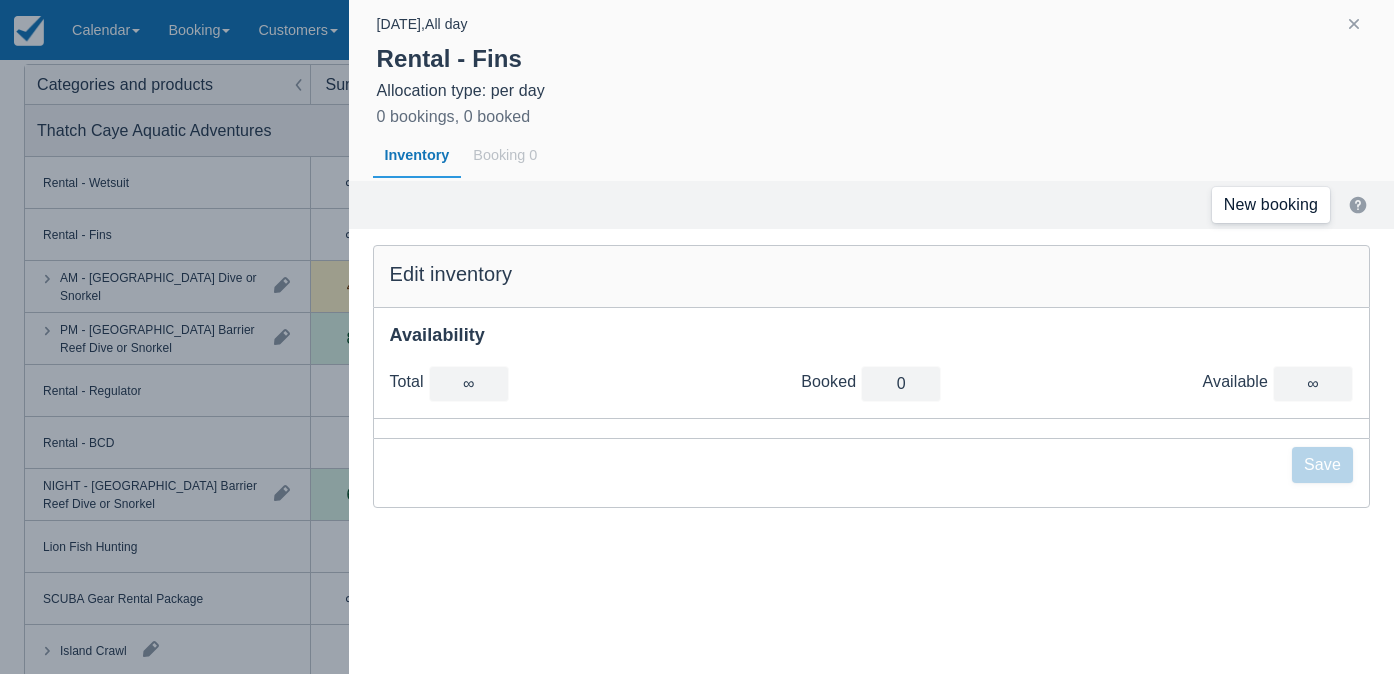 click on "New booking" 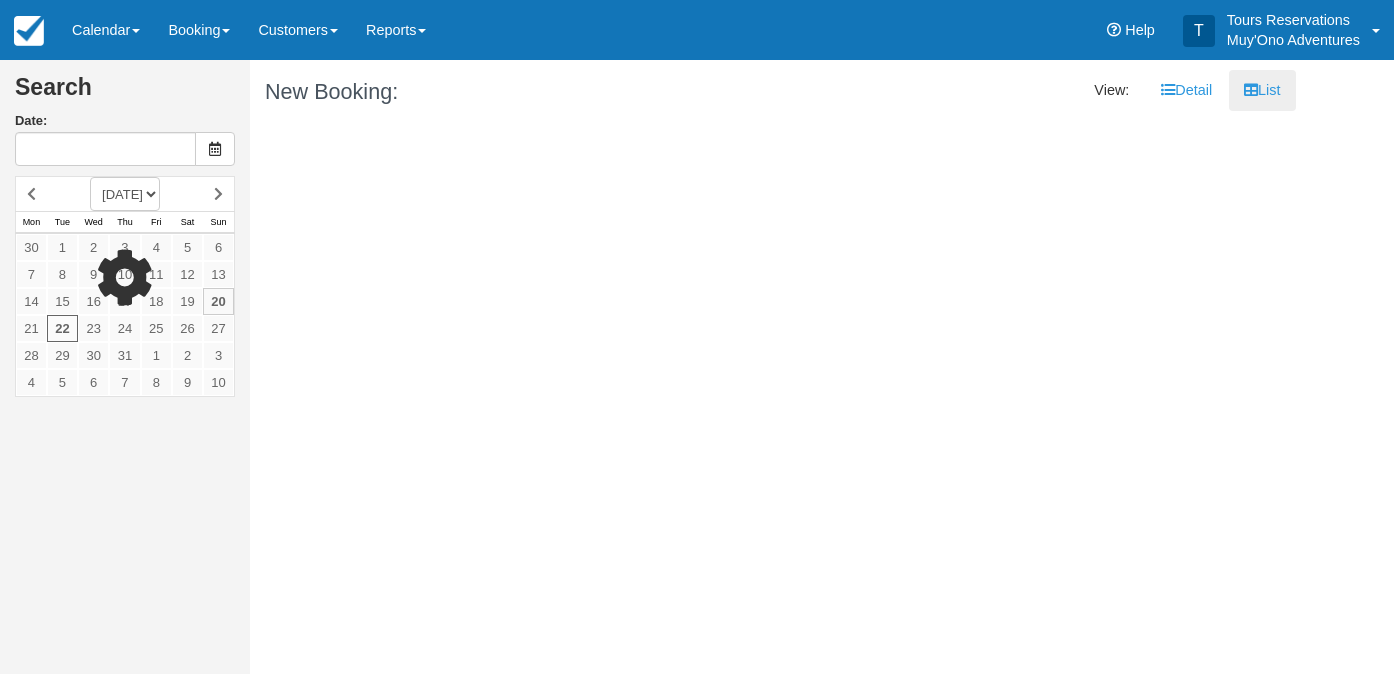 type on "[DATE]" 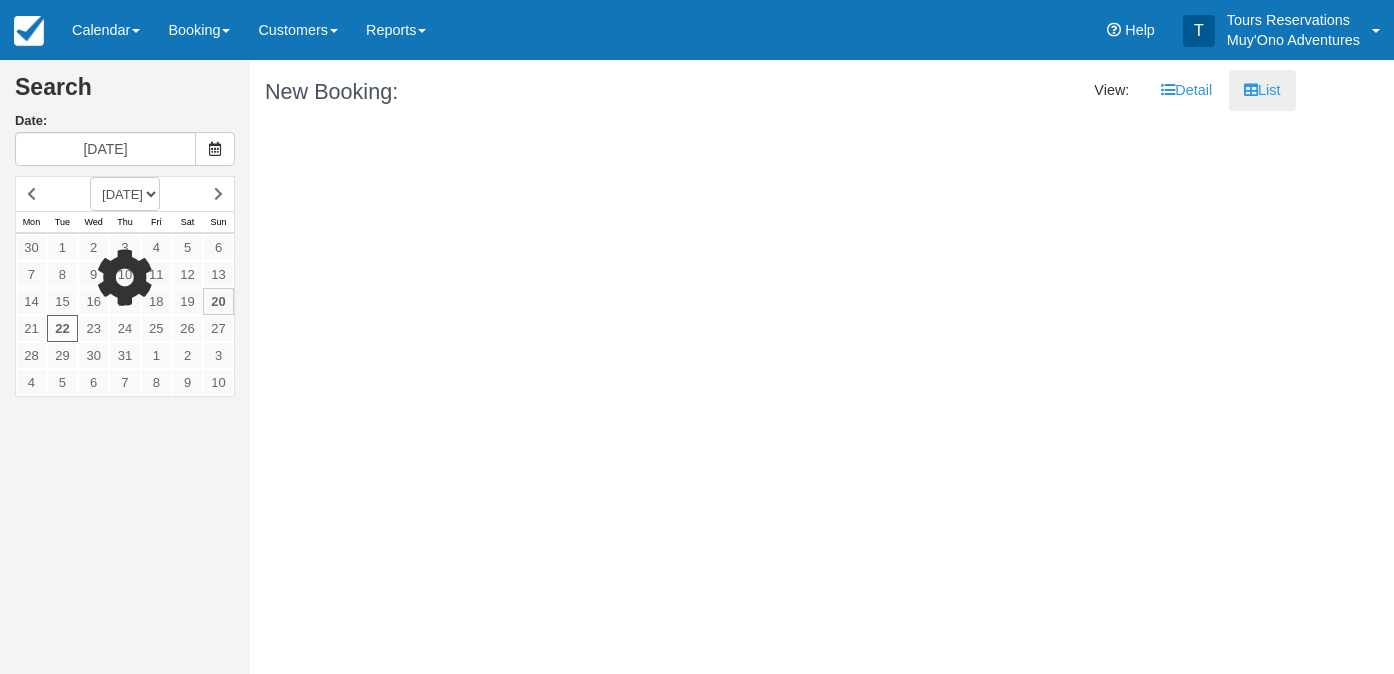 scroll, scrollTop: 0, scrollLeft: 0, axis: both 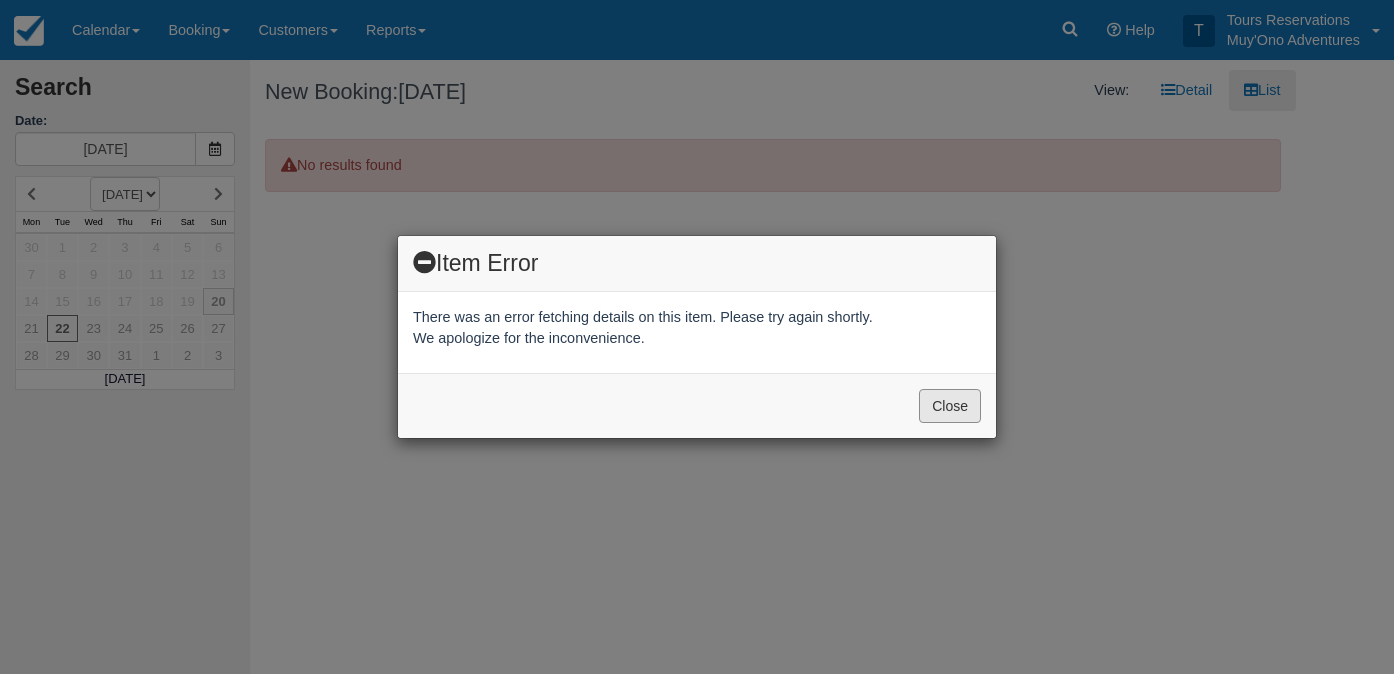 drag, startPoint x: 973, startPoint y: 412, endPoint x: 914, endPoint y: 389, distance: 63.324562 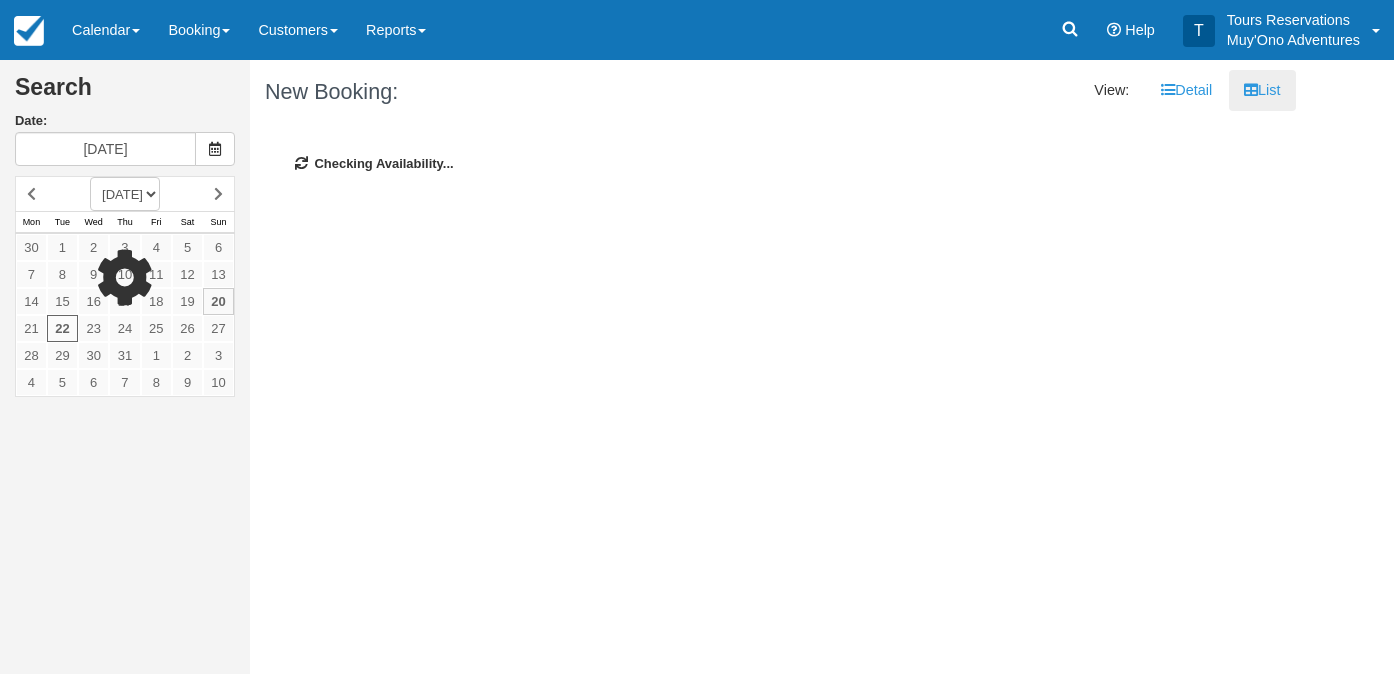 scroll, scrollTop: 0, scrollLeft: 0, axis: both 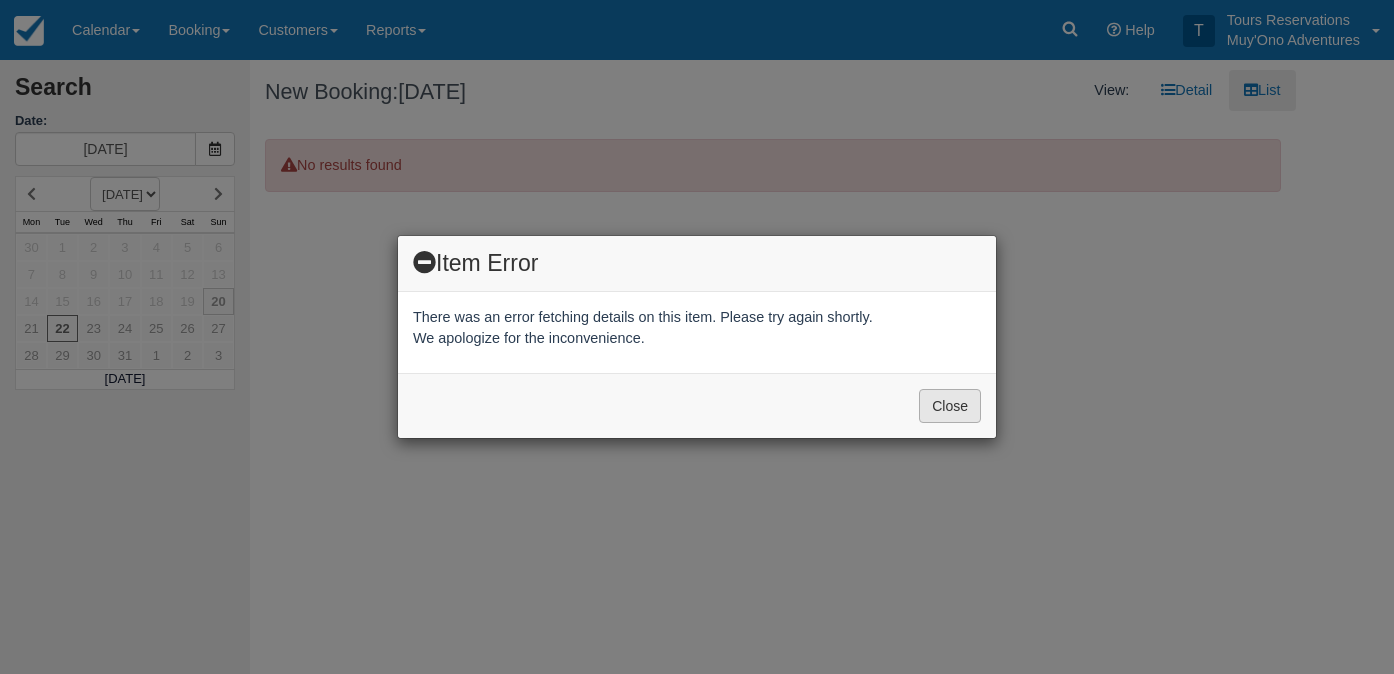 click on "Close" at bounding box center (950, 406) 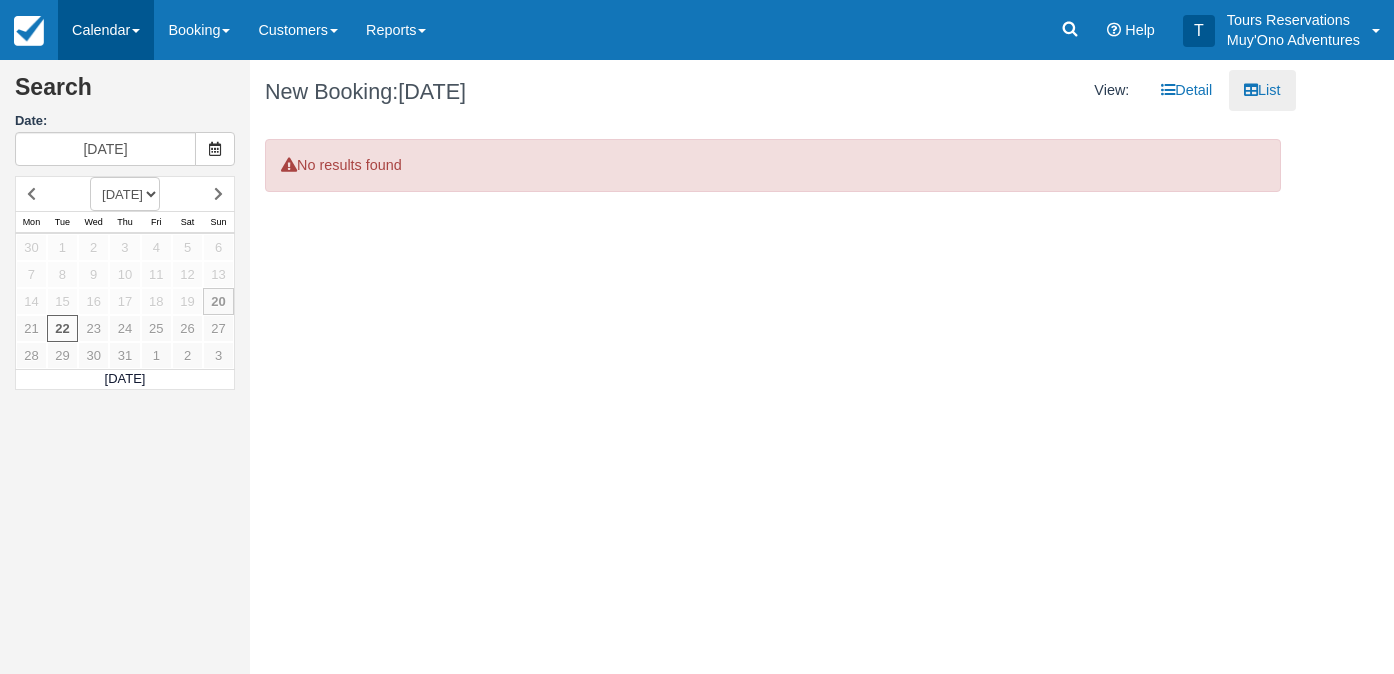 click on "Calendar" at bounding box center (106, 30) 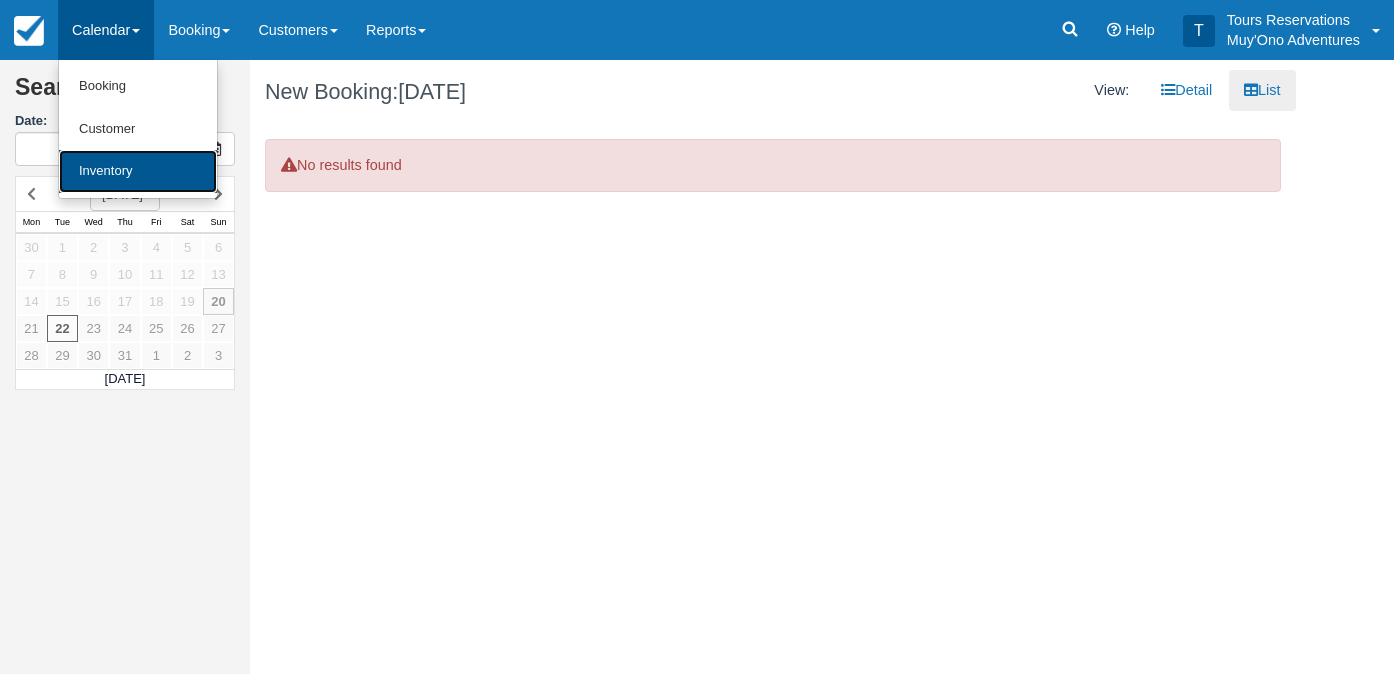 click on "Inventory" at bounding box center [138, 171] 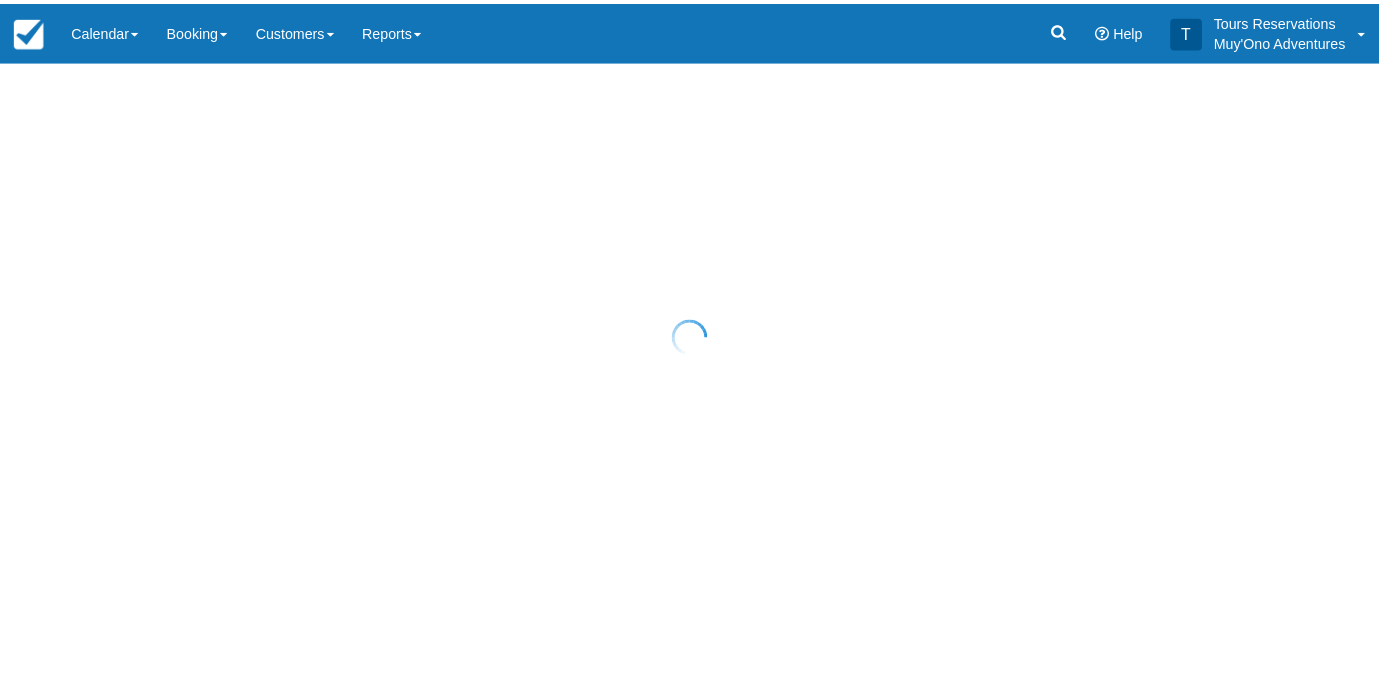 scroll, scrollTop: 0, scrollLeft: 0, axis: both 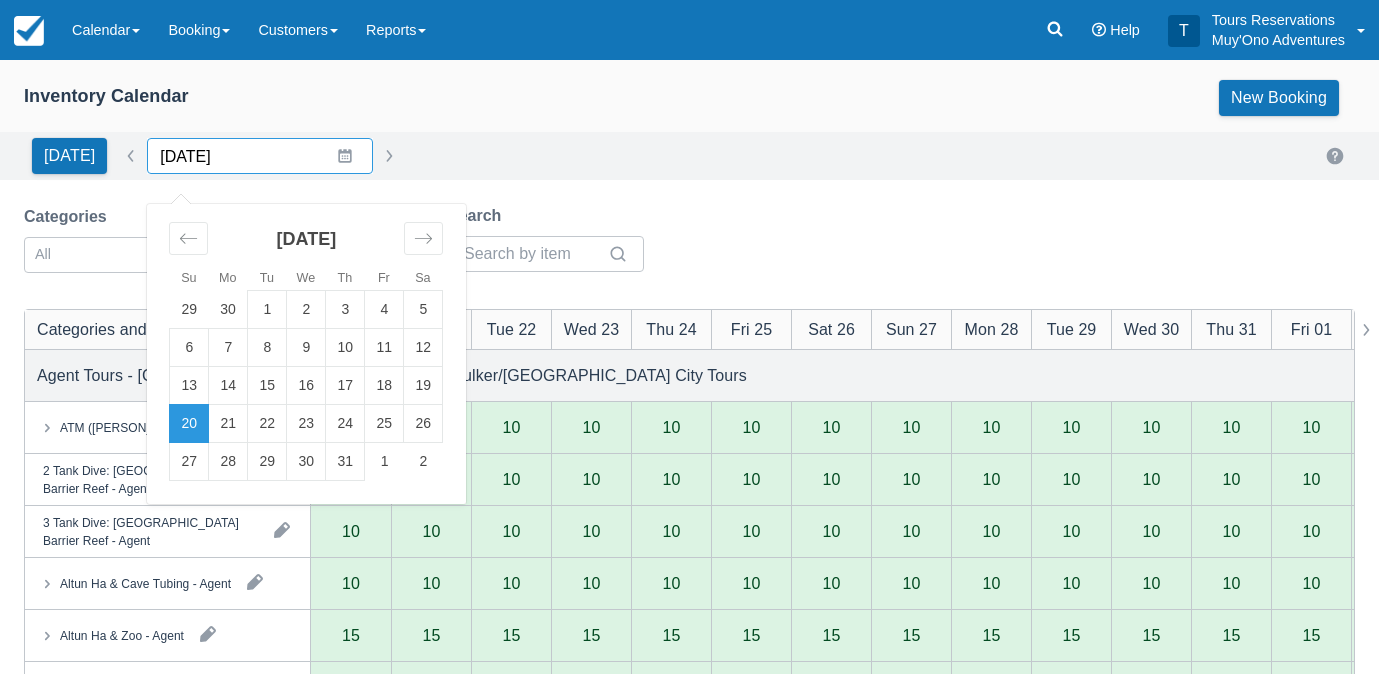 click on "07/20/25" at bounding box center (260, 156) 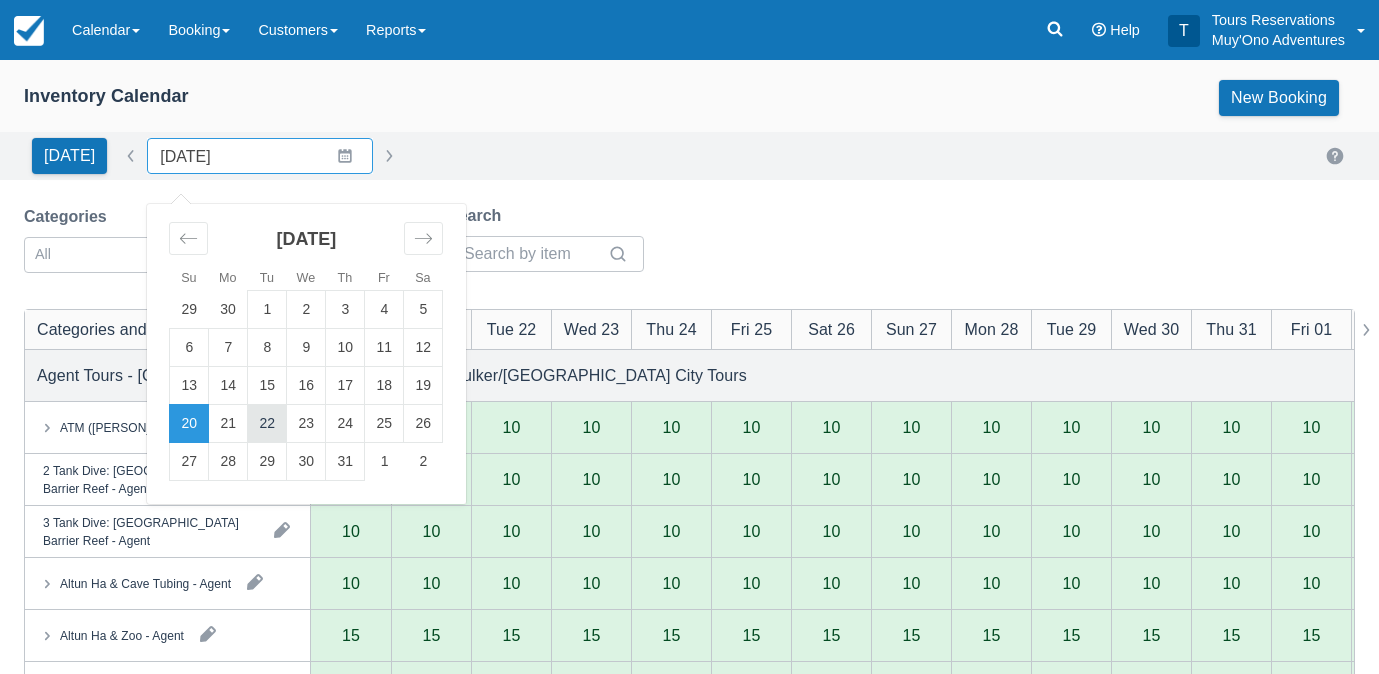 click on "22" at bounding box center (267, 424) 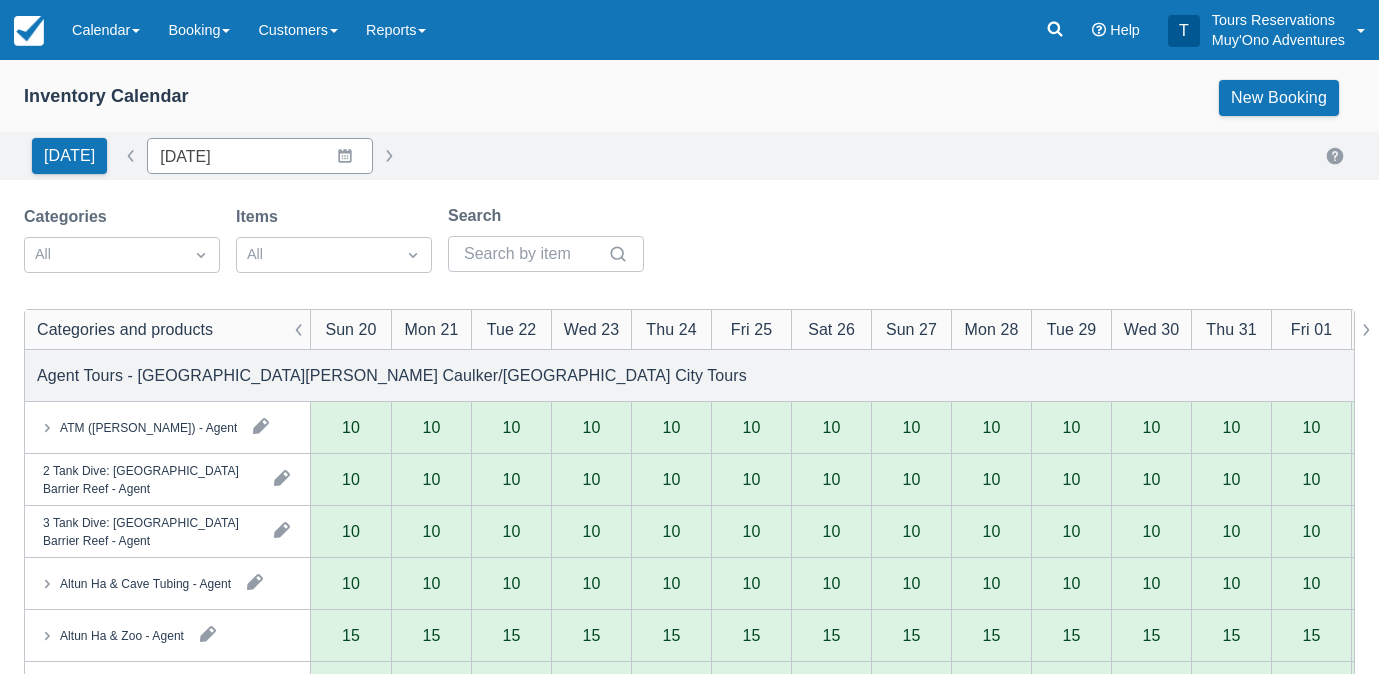 type on "07/22/25" 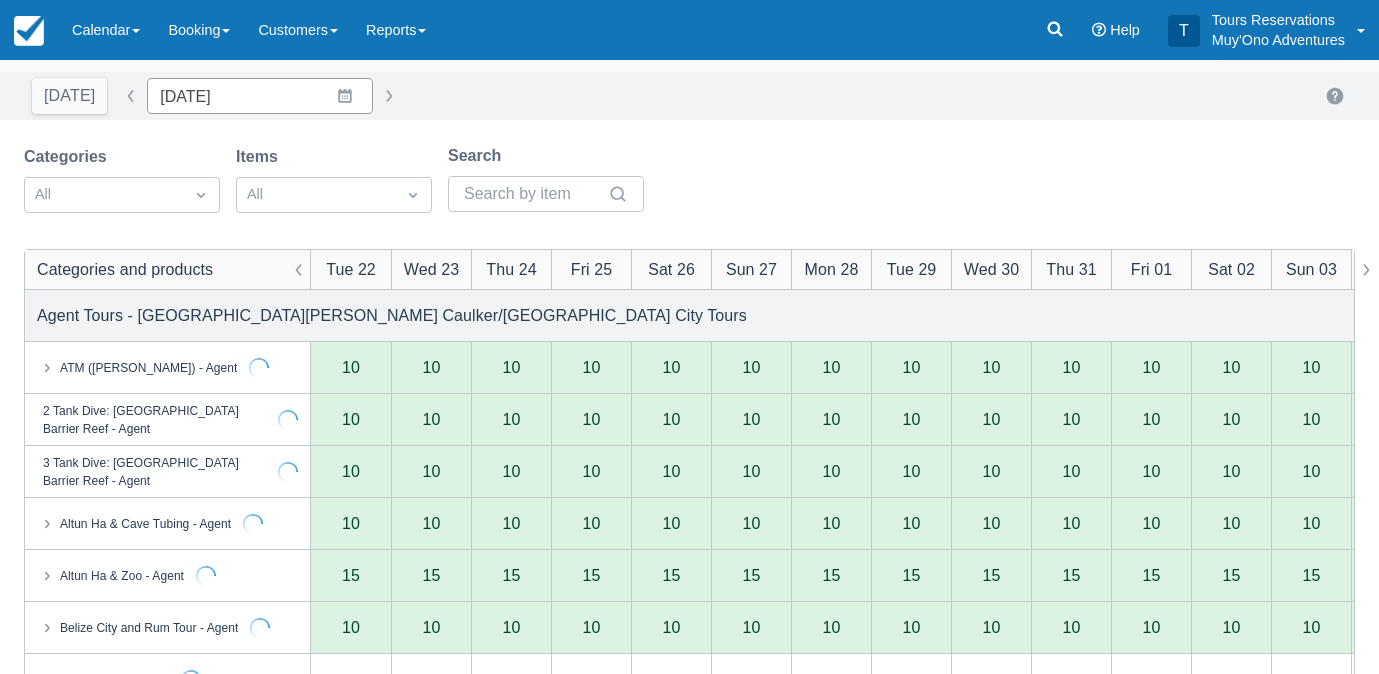 scroll, scrollTop: 121, scrollLeft: 0, axis: vertical 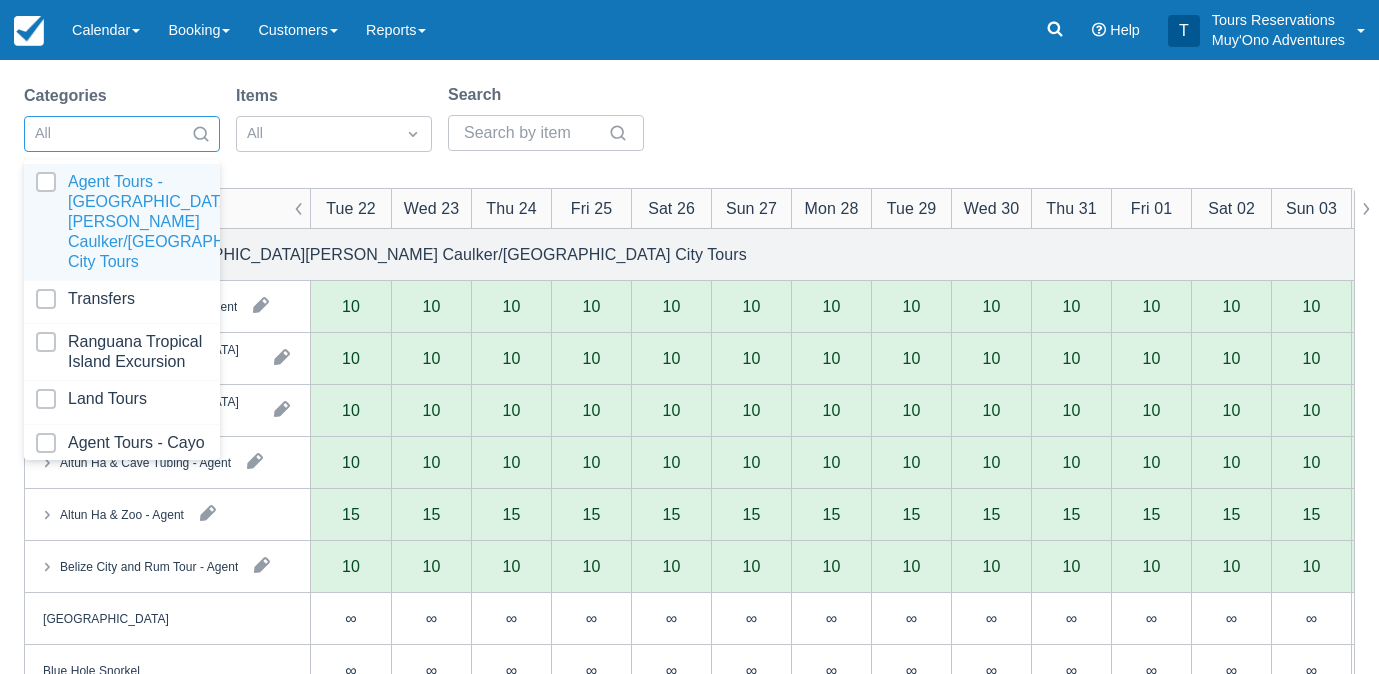 click on "All" at bounding box center (104, 134) 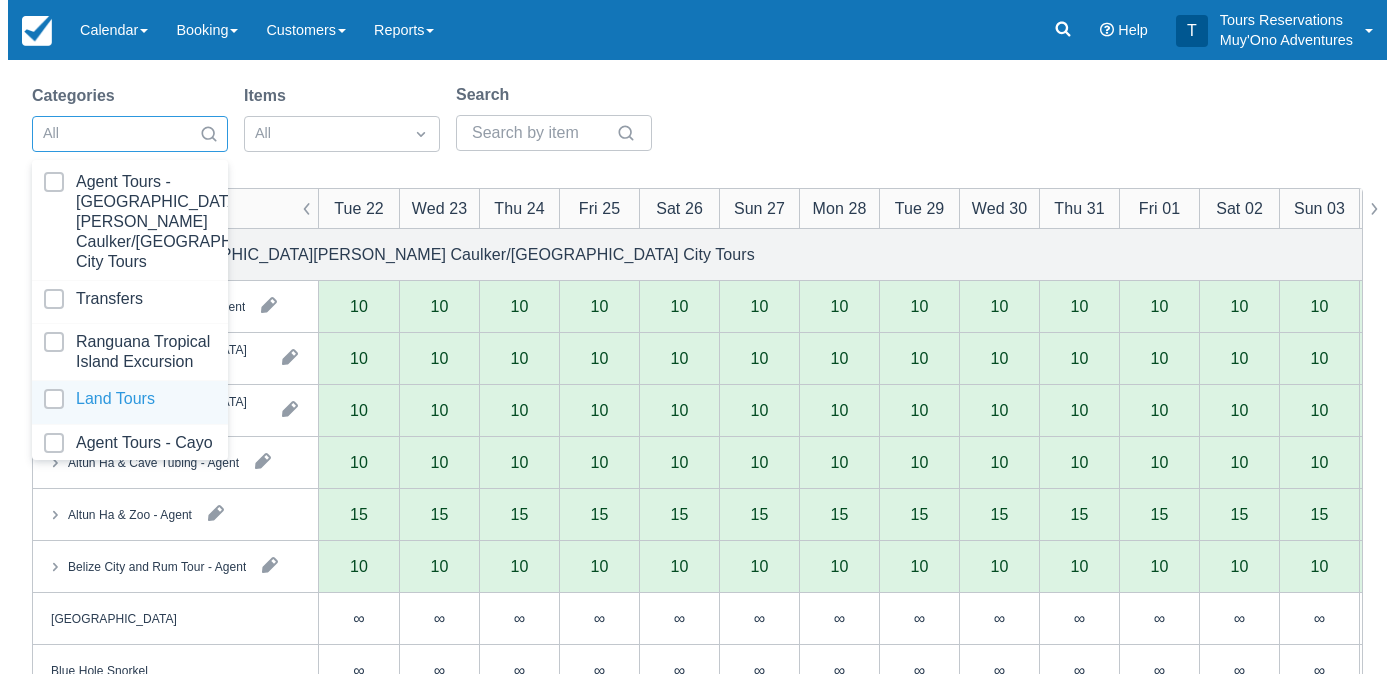 scroll, scrollTop: 200, scrollLeft: 0, axis: vertical 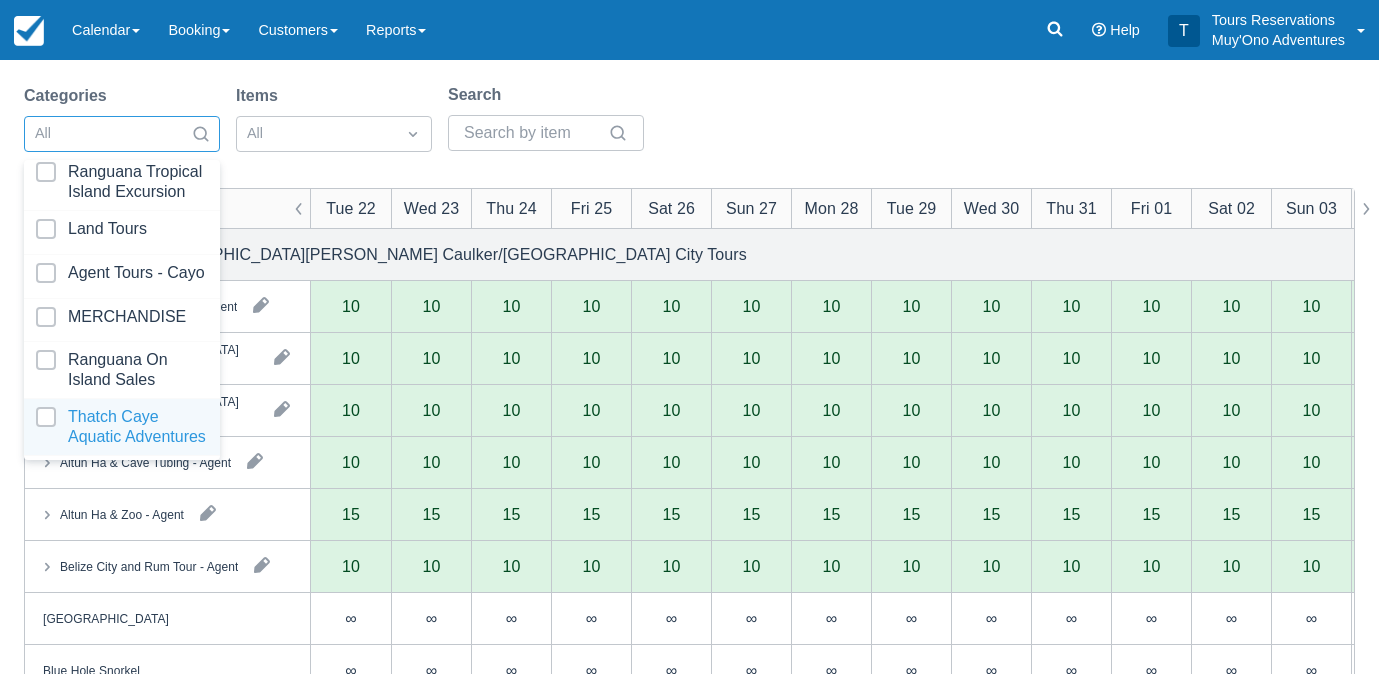 click at bounding box center [122, 427] 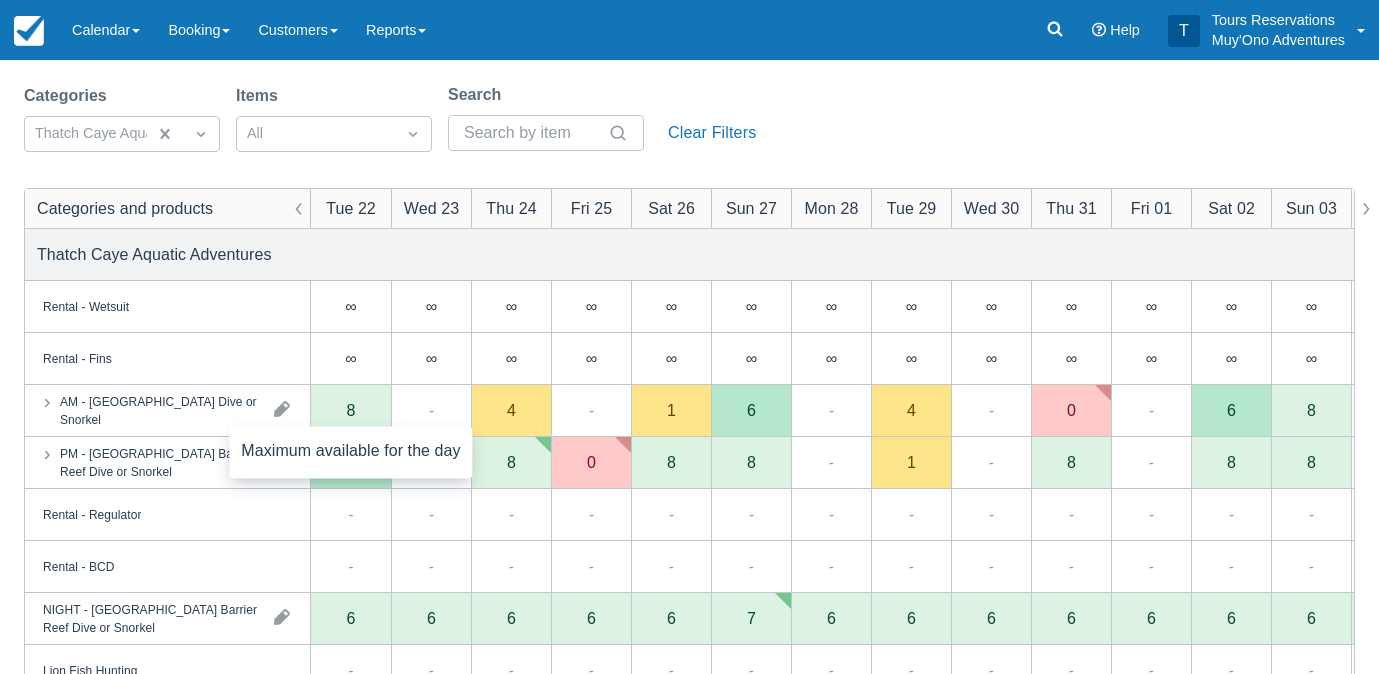 click on "8" at bounding box center (351, 411) 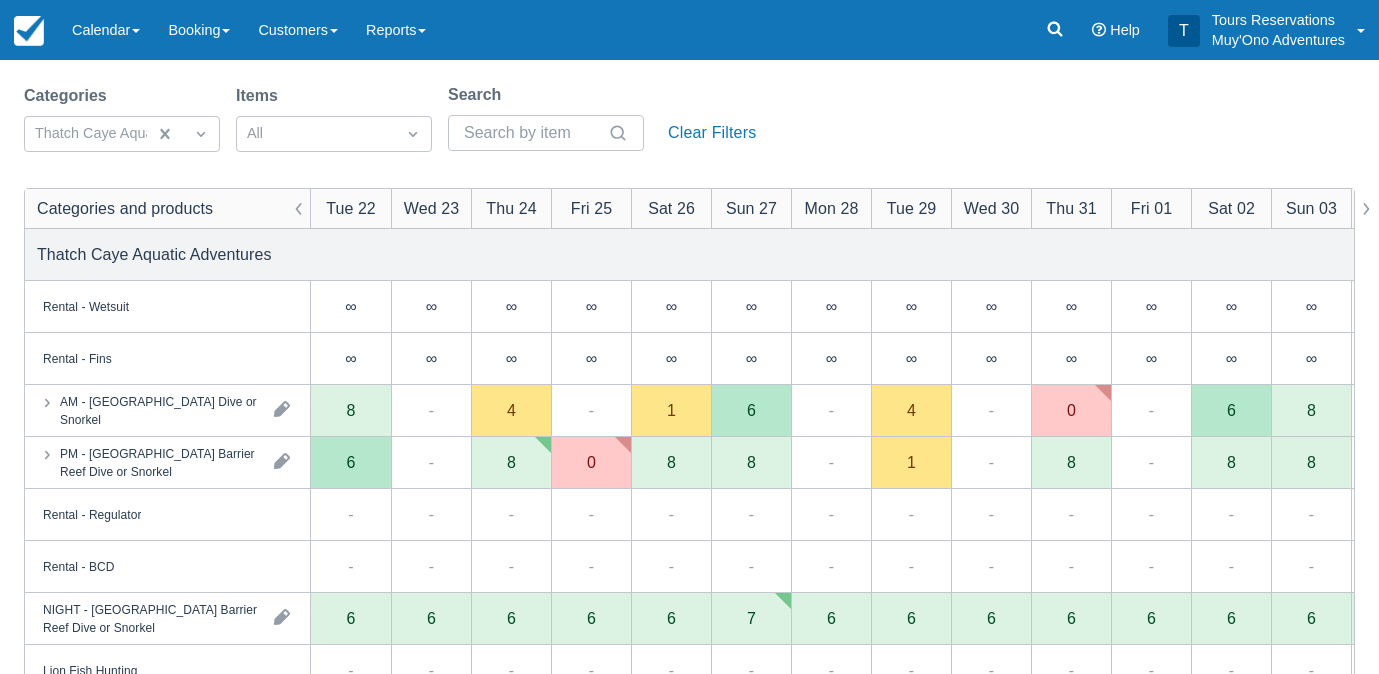 click on "8" at bounding box center (351, 410) 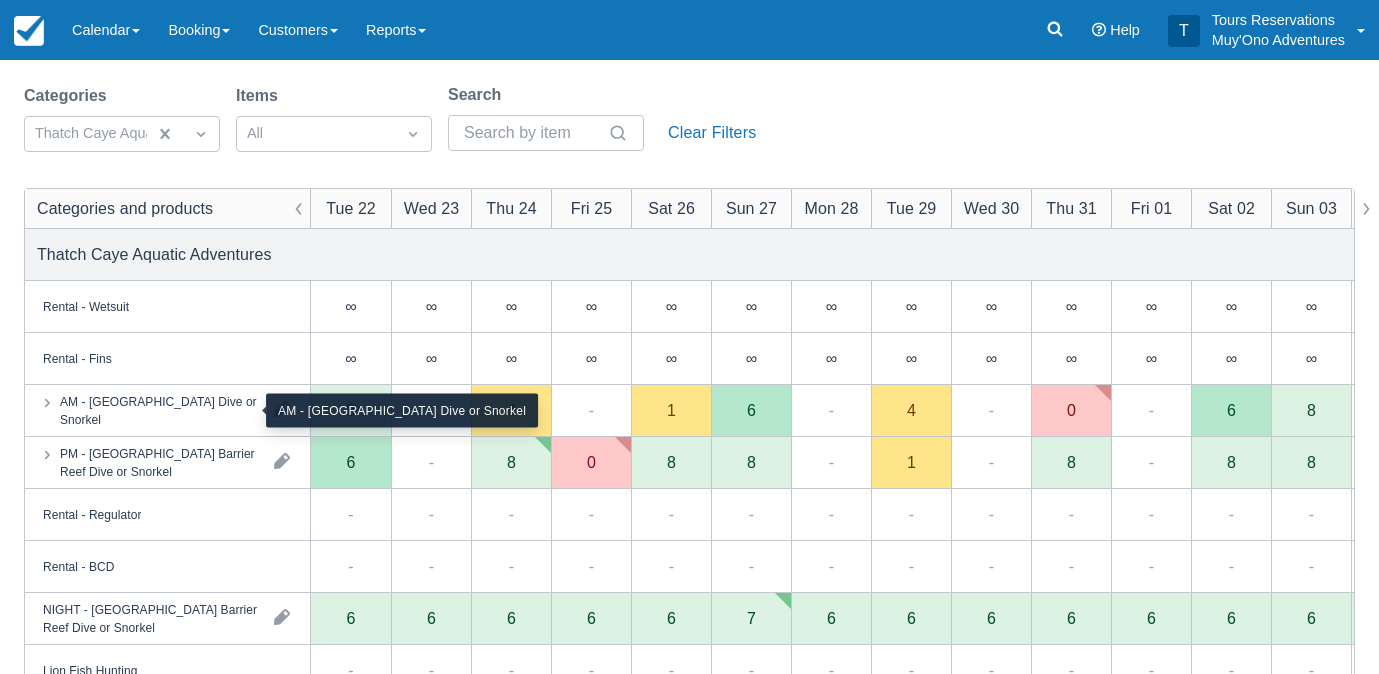 click on "AM - Belize Barrier Reef Dive or Snorkel" at bounding box center (159, 410) 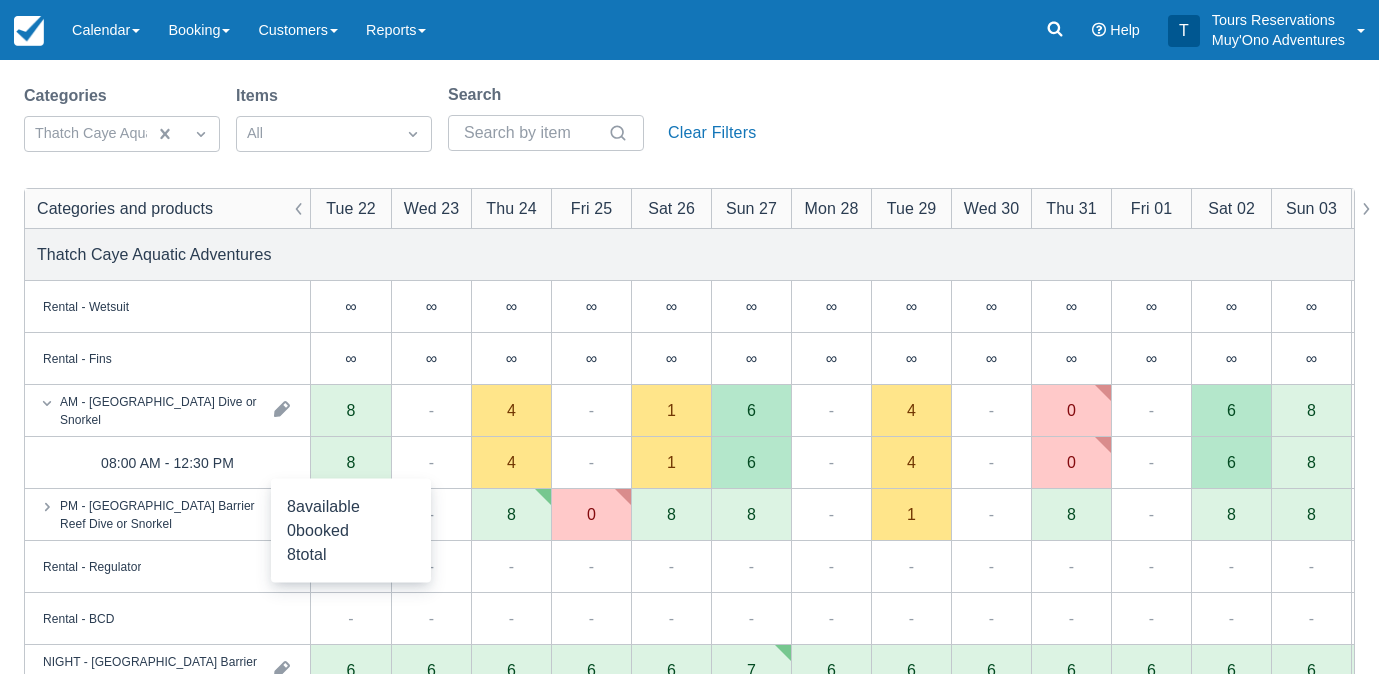 click on "8" at bounding box center [351, 462] 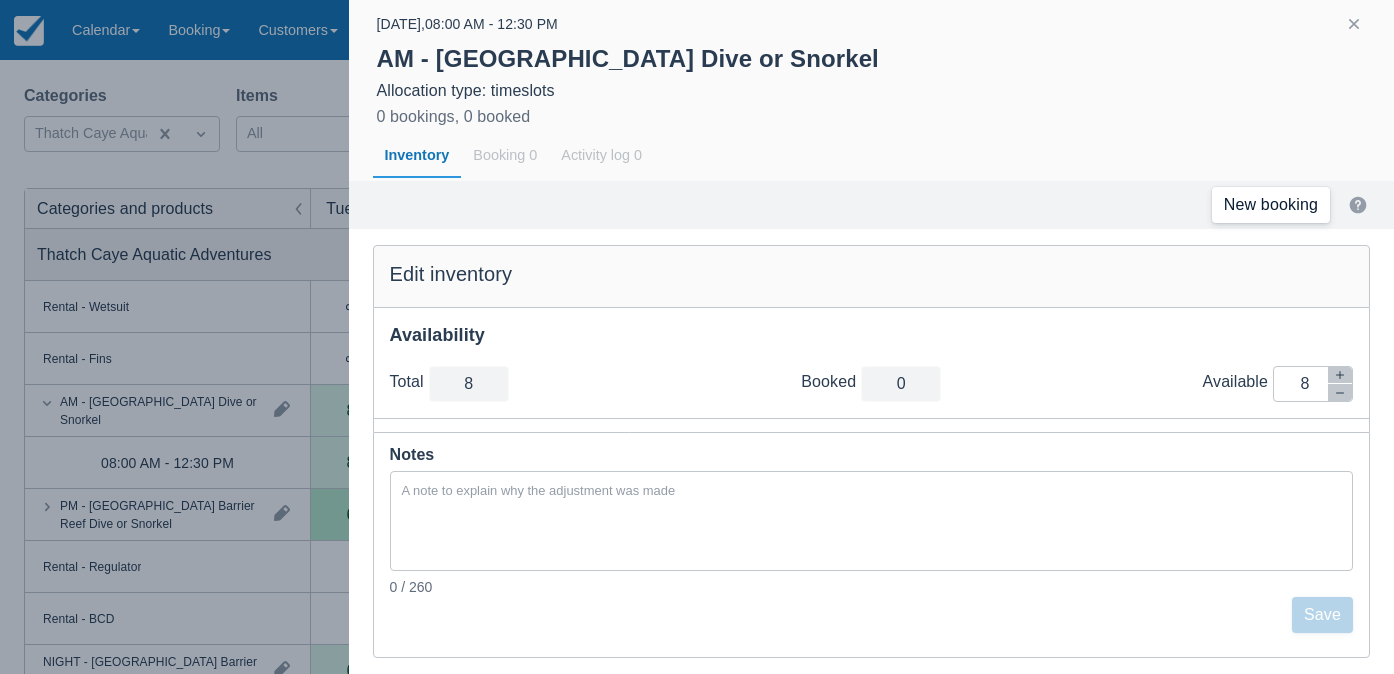 click on "New booking" 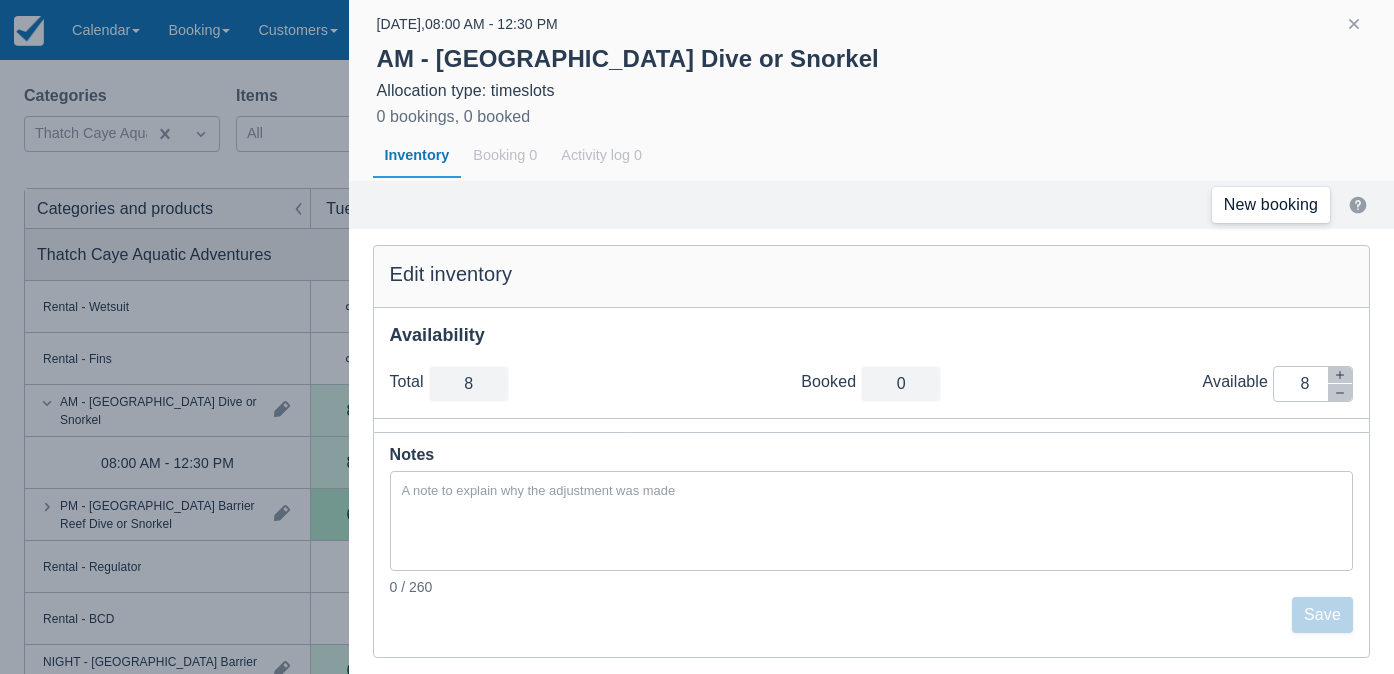 click on "New booking" 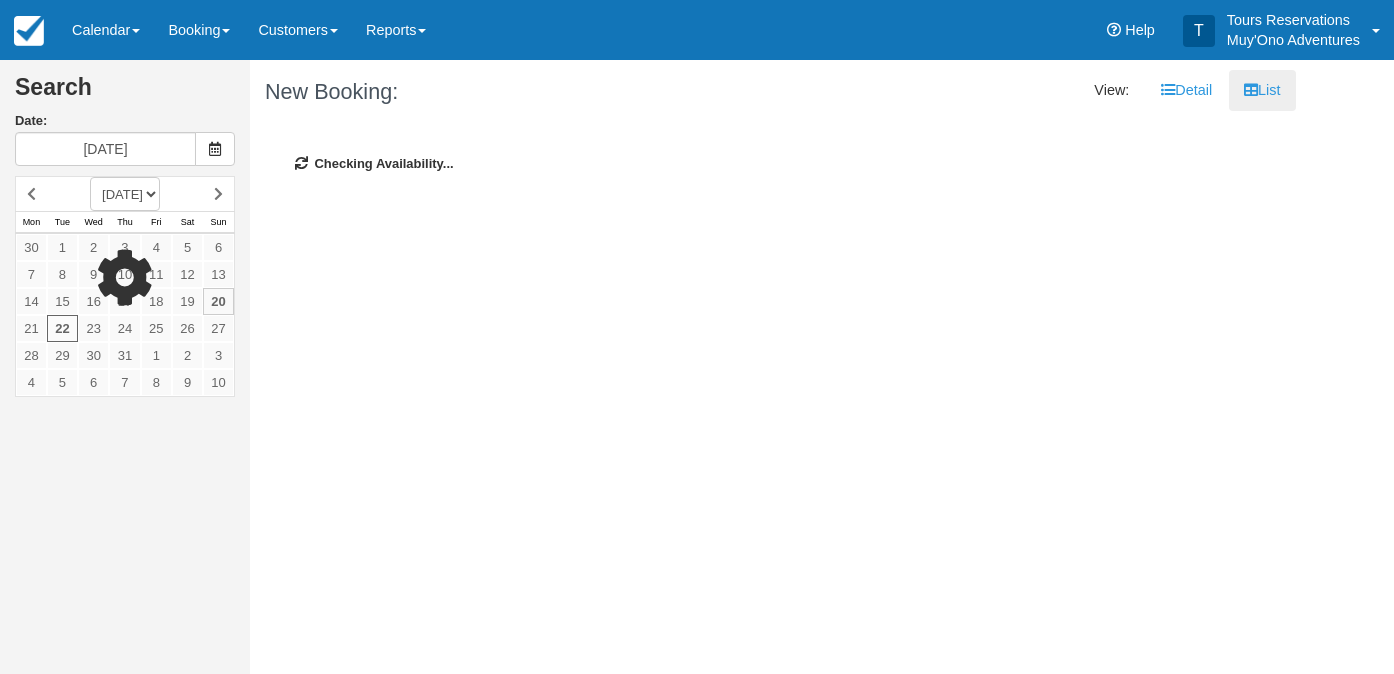 scroll, scrollTop: 0, scrollLeft: 0, axis: both 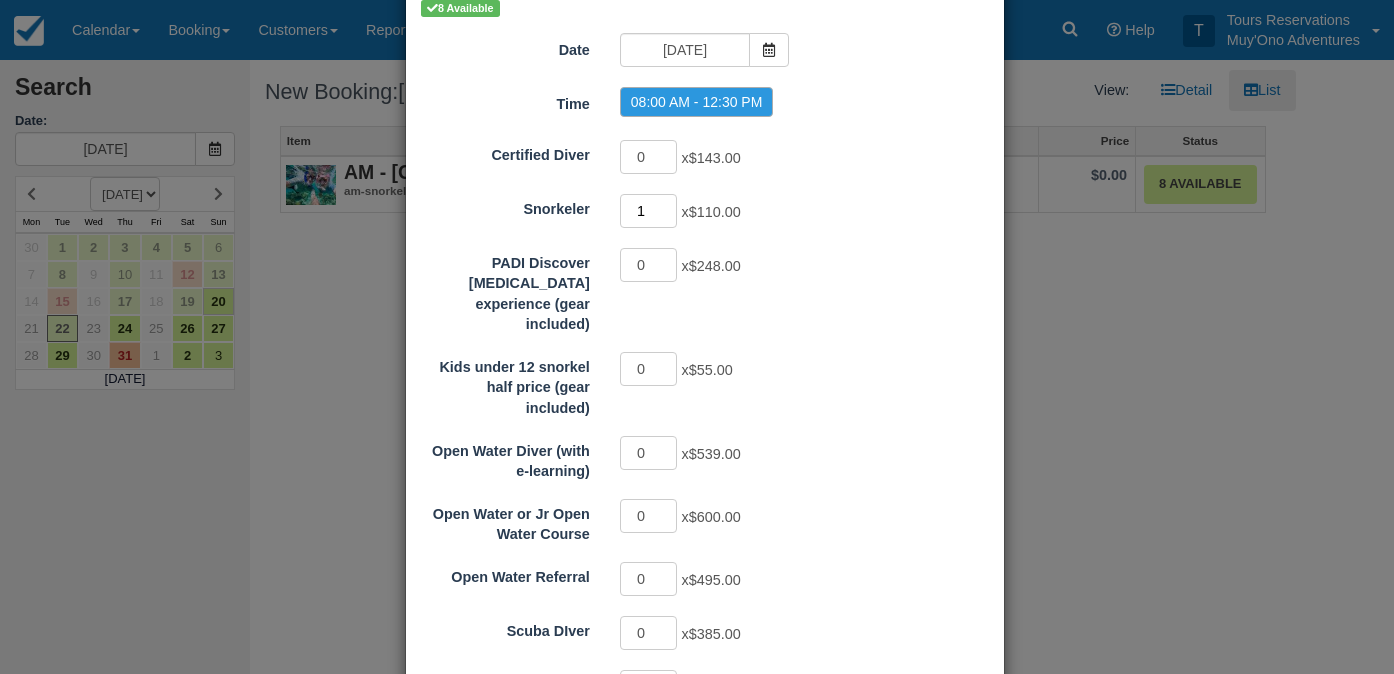 click on "1" at bounding box center (649, 211) 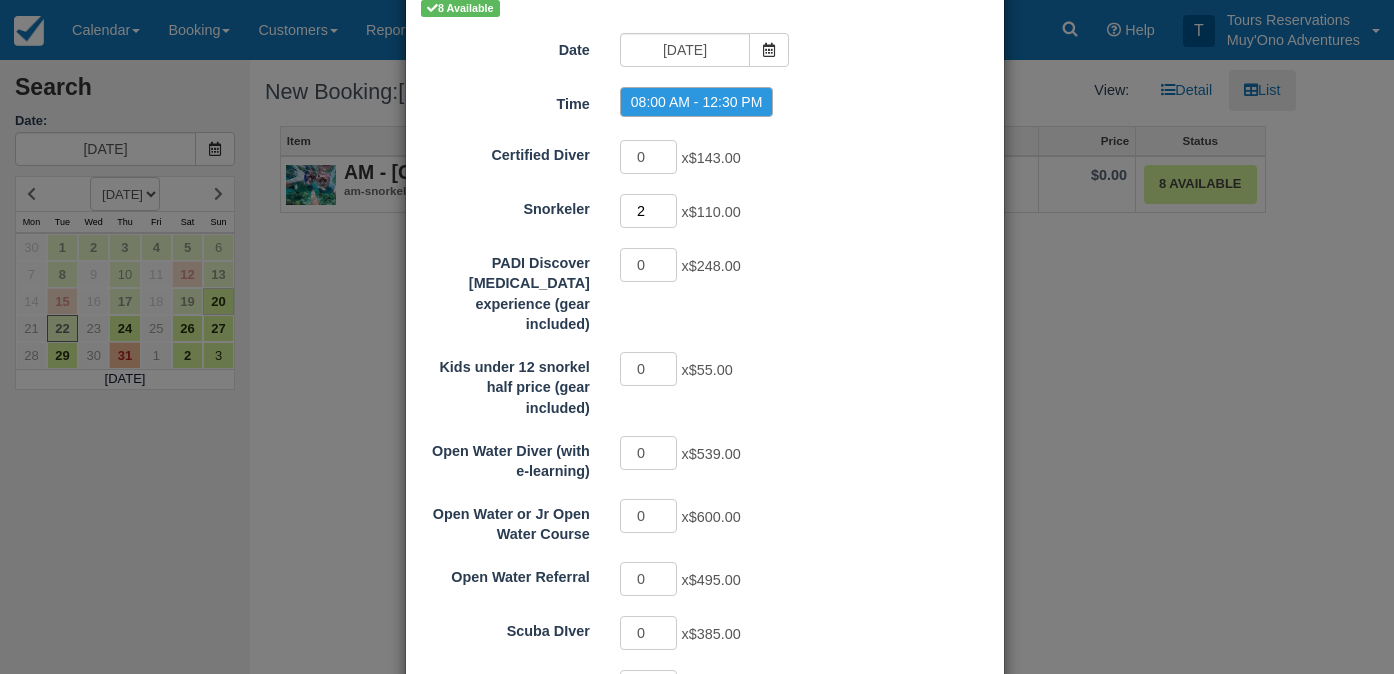 type on "2" 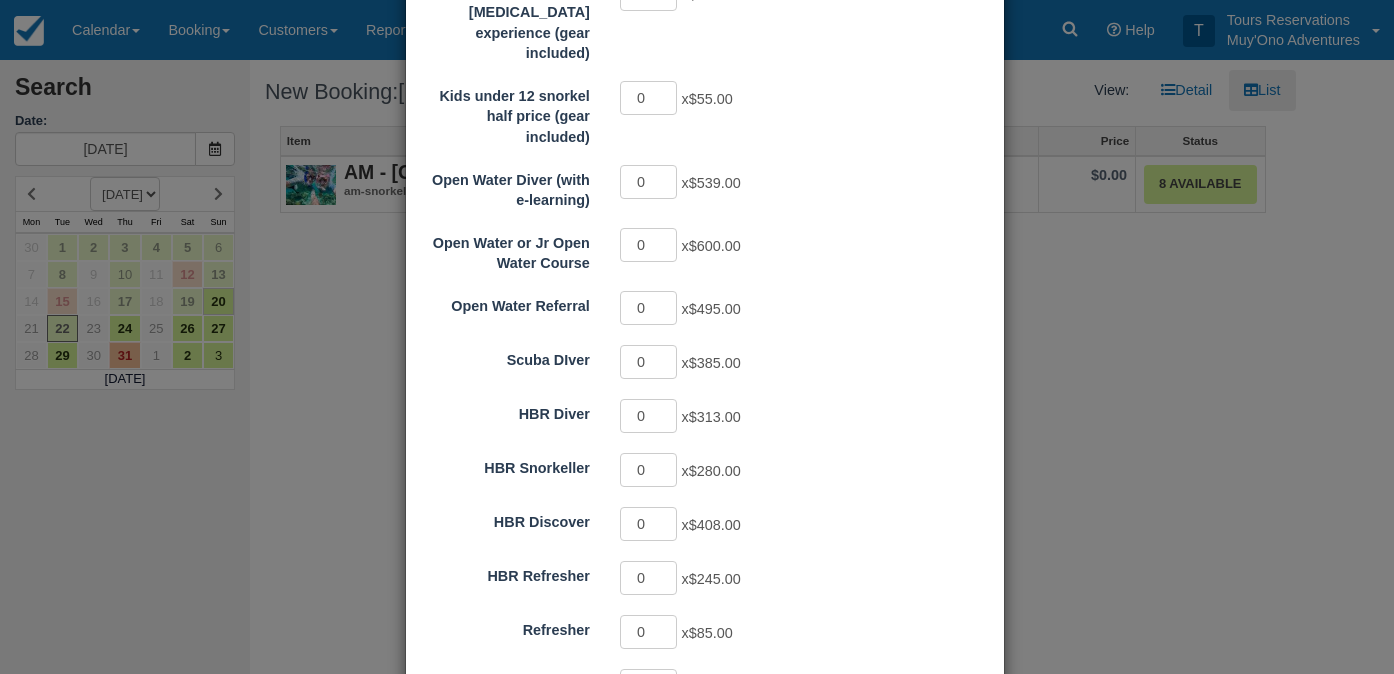scroll, scrollTop: 587, scrollLeft: 0, axis: vertical 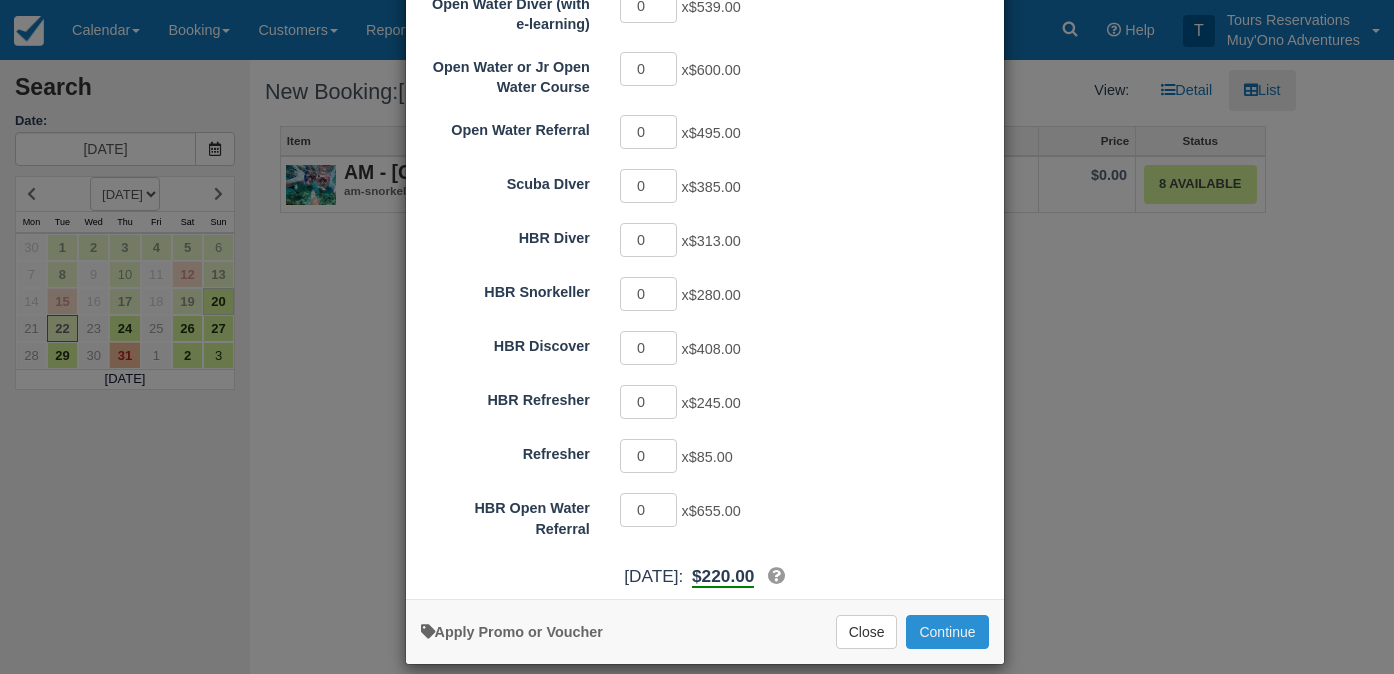 click on "Continue" at bounding box center [947, 632] 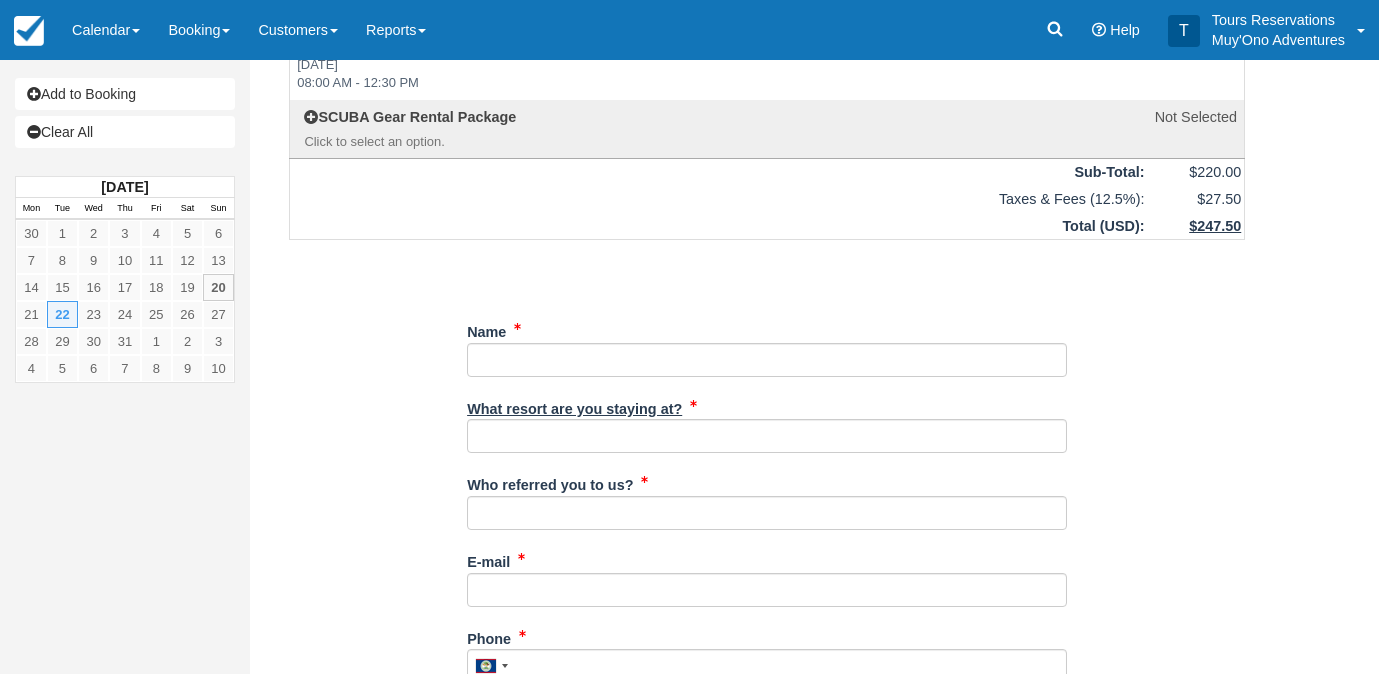 scroll, scrollTop: 192, scrollLeft: 0, axis: vertical 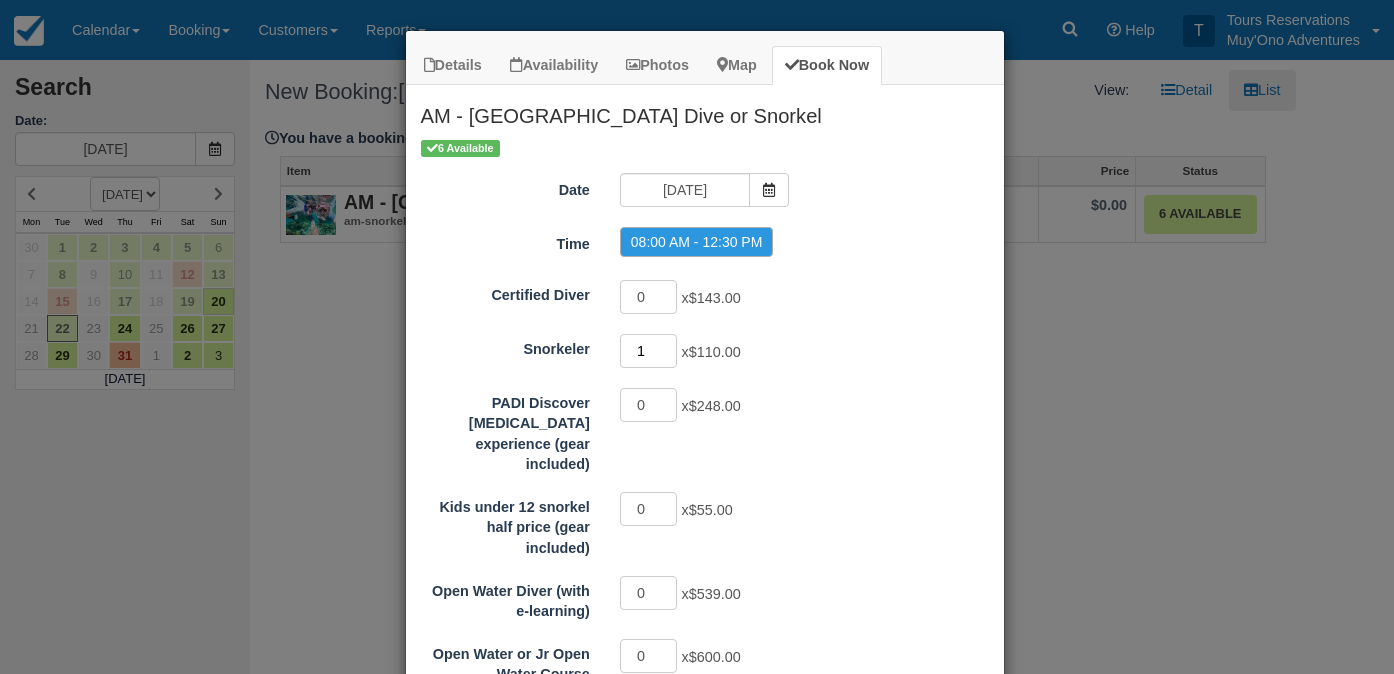 click on "1" at bounding box center (649, 351) 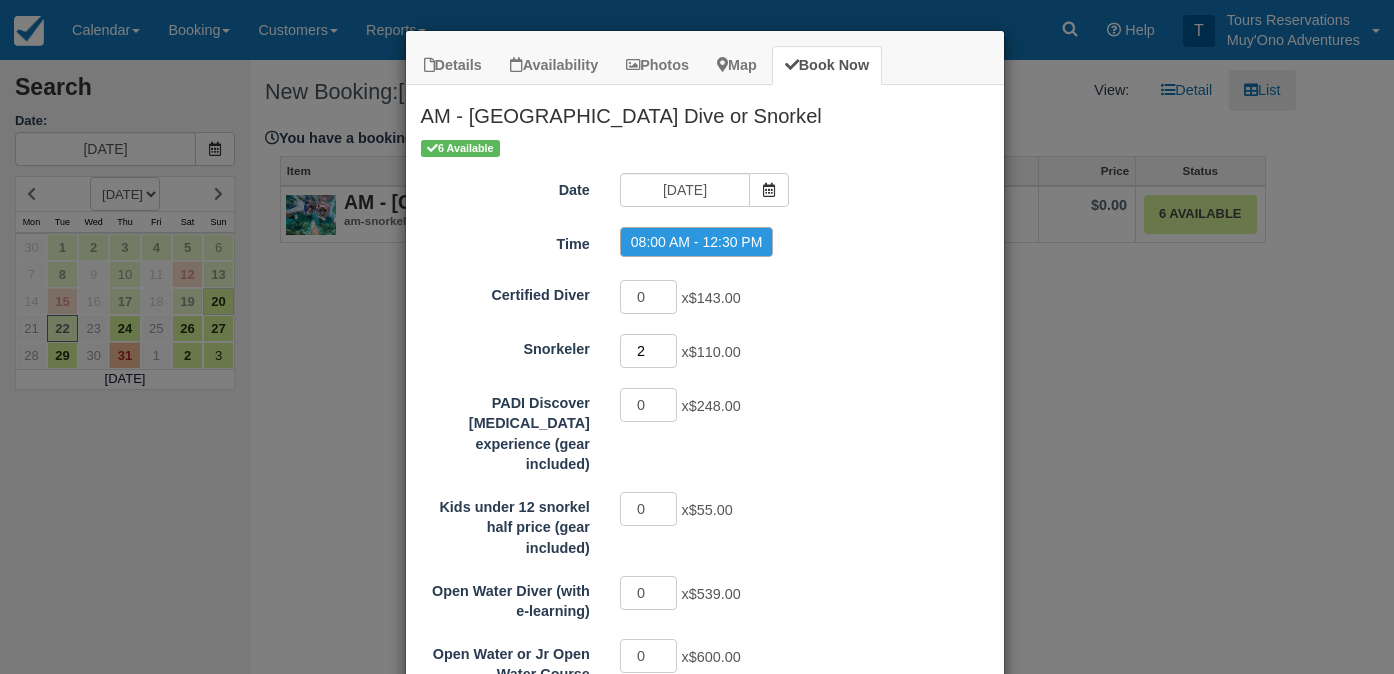 type on "2" 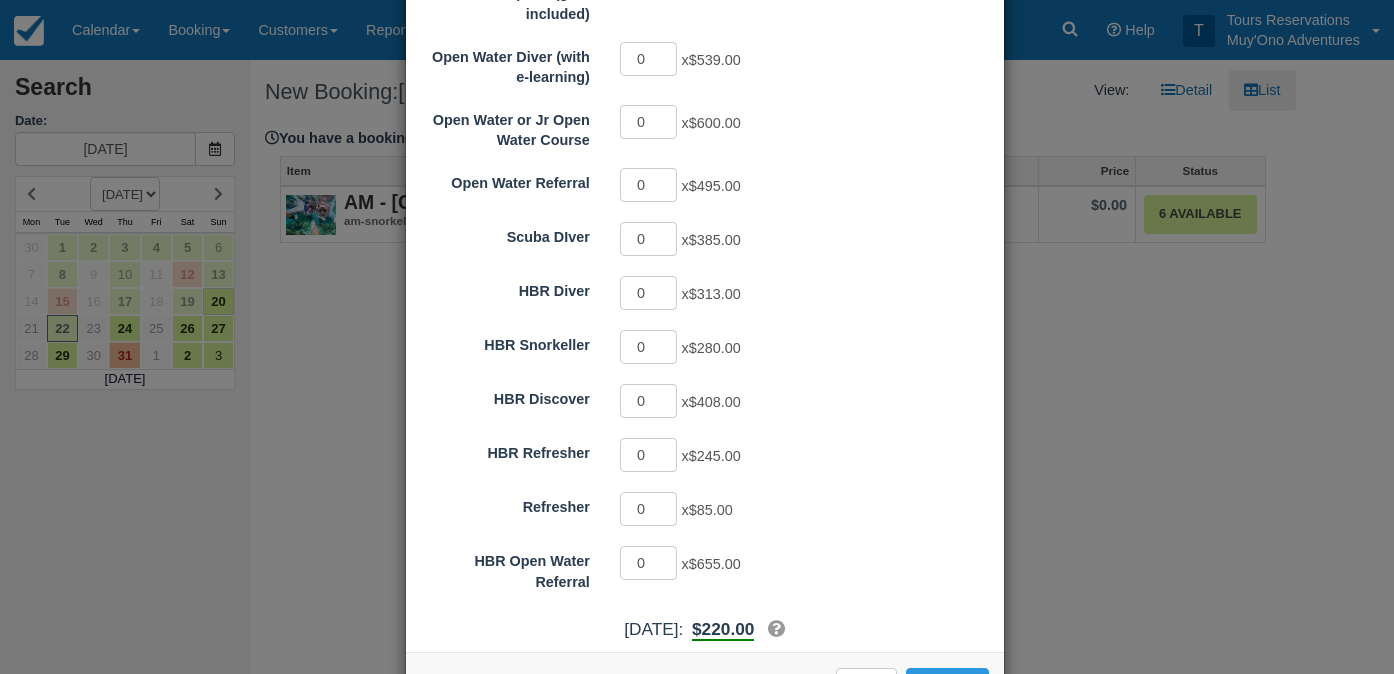 scroll, scrollTop: 587, scrollLeft: 0, axis: vertical 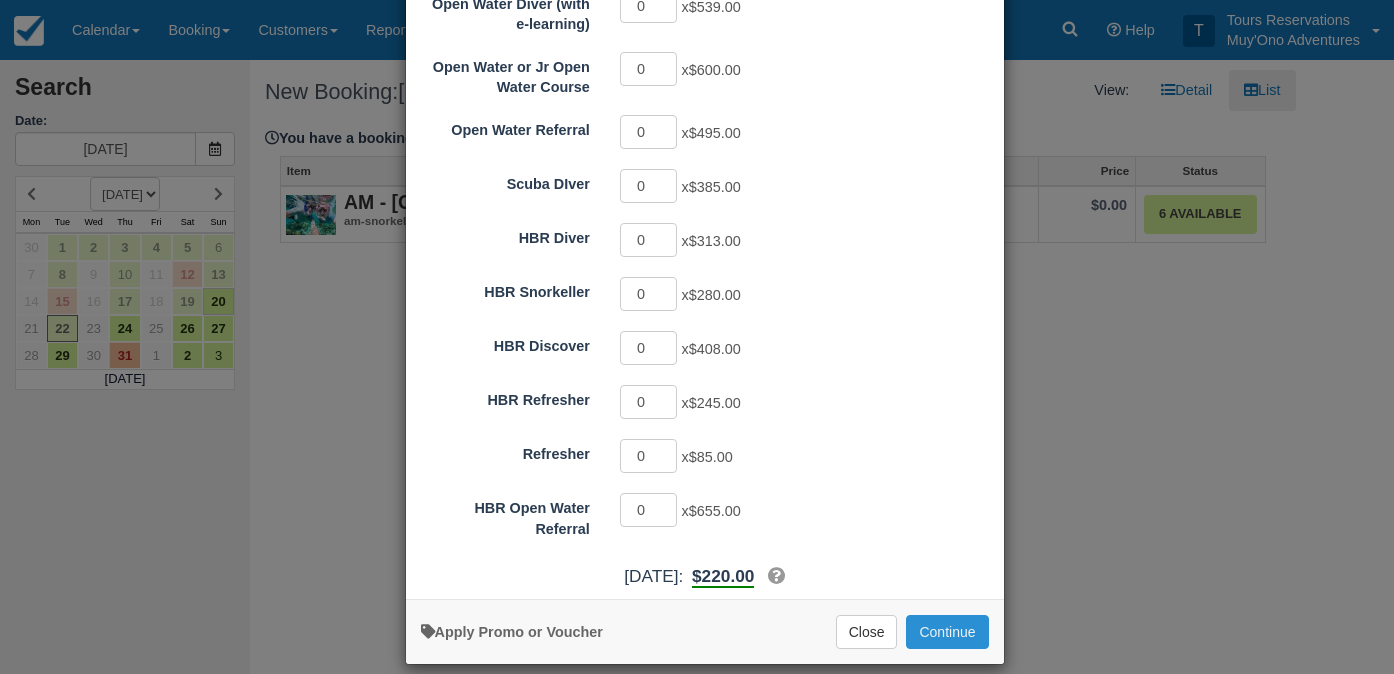 click on "Continue" at bounding box center [947, 632] 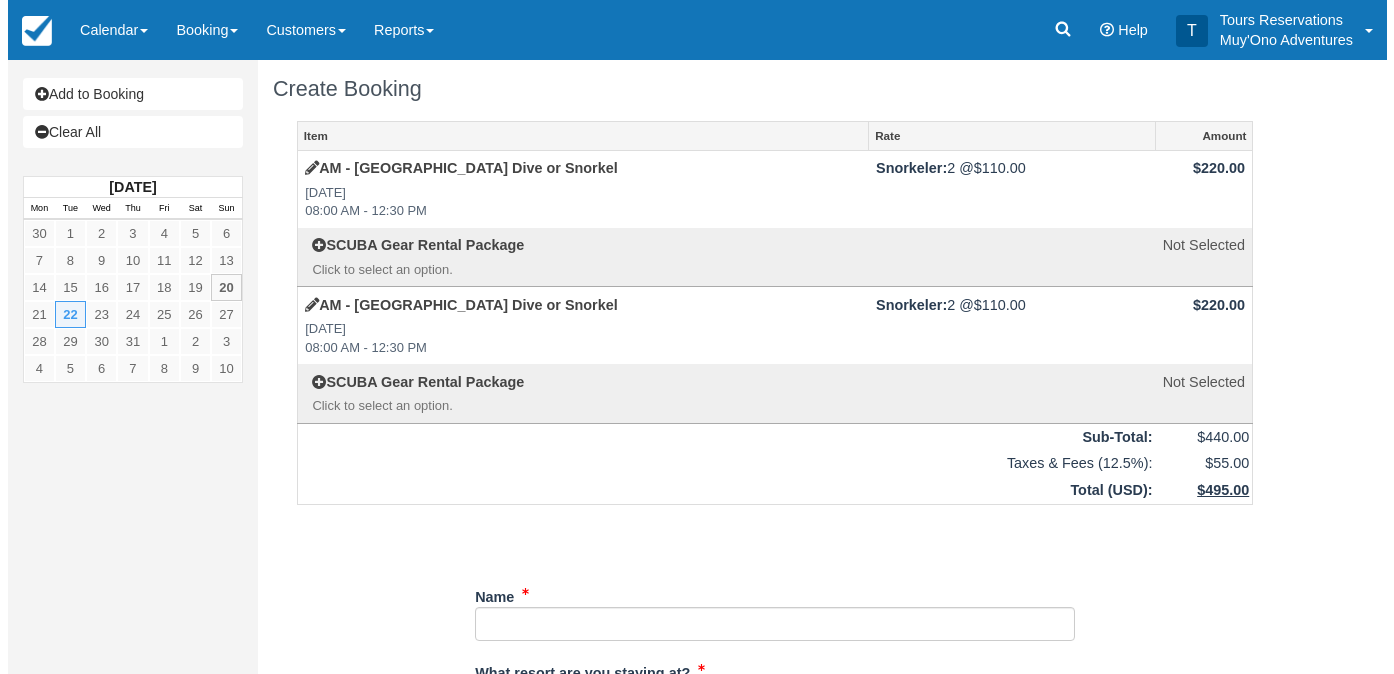 scroll, scrollTop: 4, scrollLeft: 0, axis: vertical 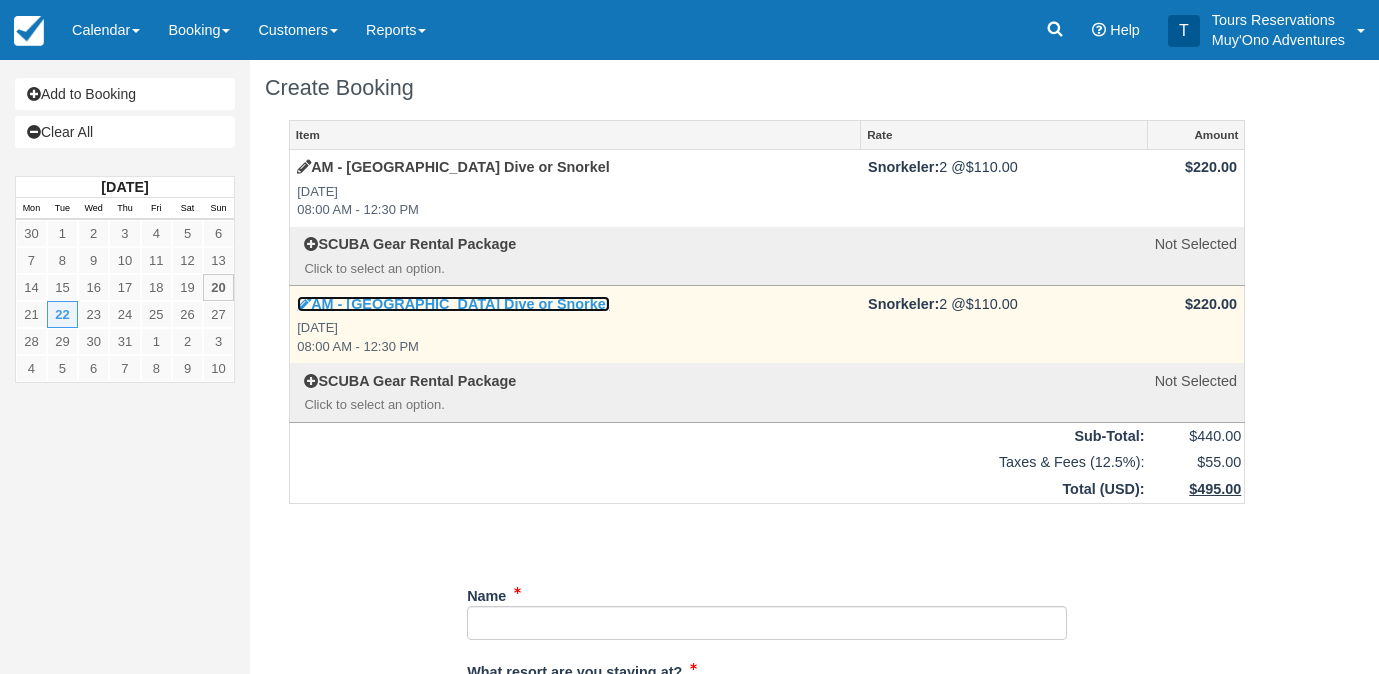 click on "AM - Belize Barrier Reef Dive or Snorkel" at bounding box center (453, 304) 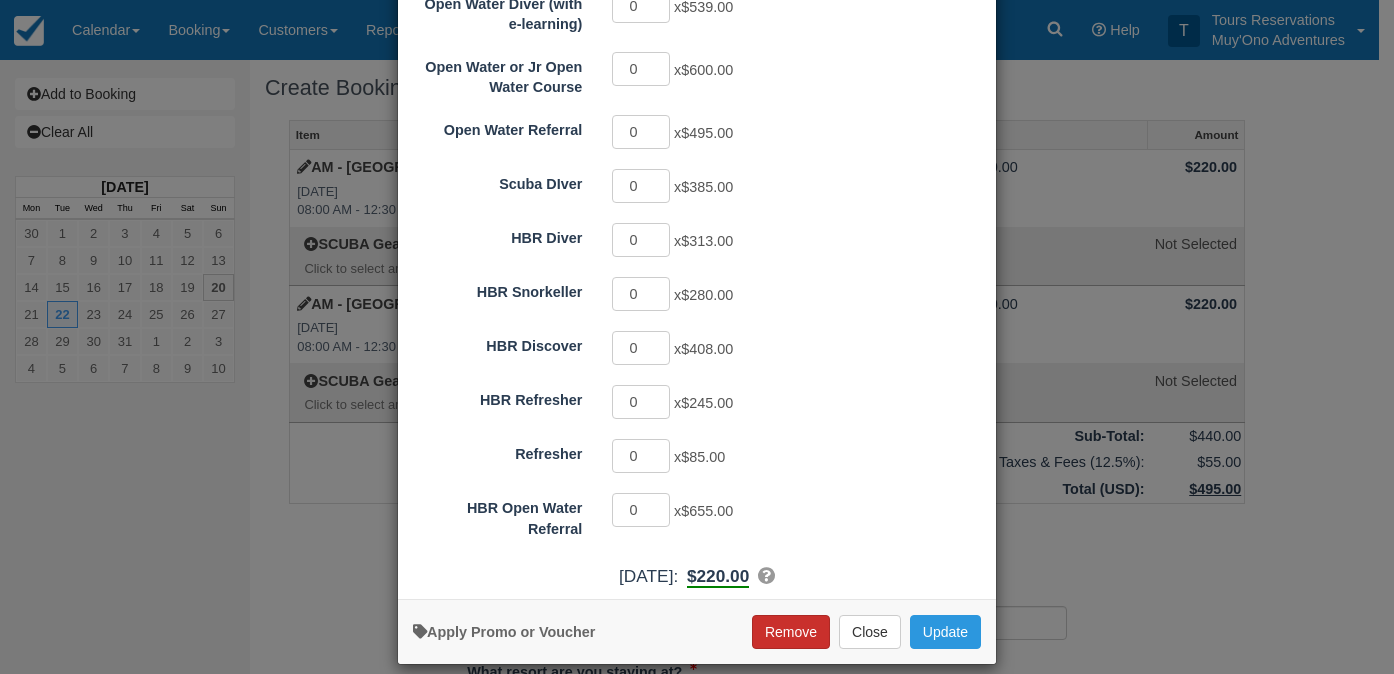 click on "Remove" at bounding box center [791, 632] 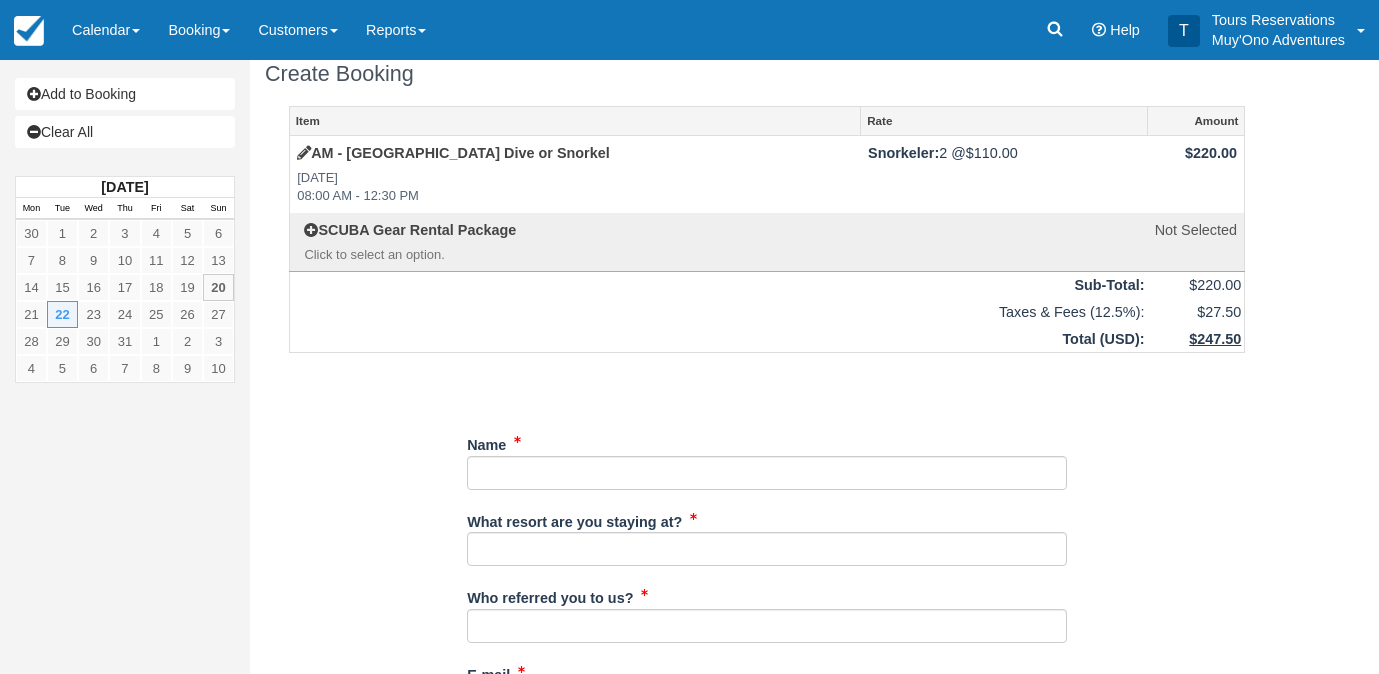 scroll, scrollTop: 19, scrollLeft: 0, axis: vertical 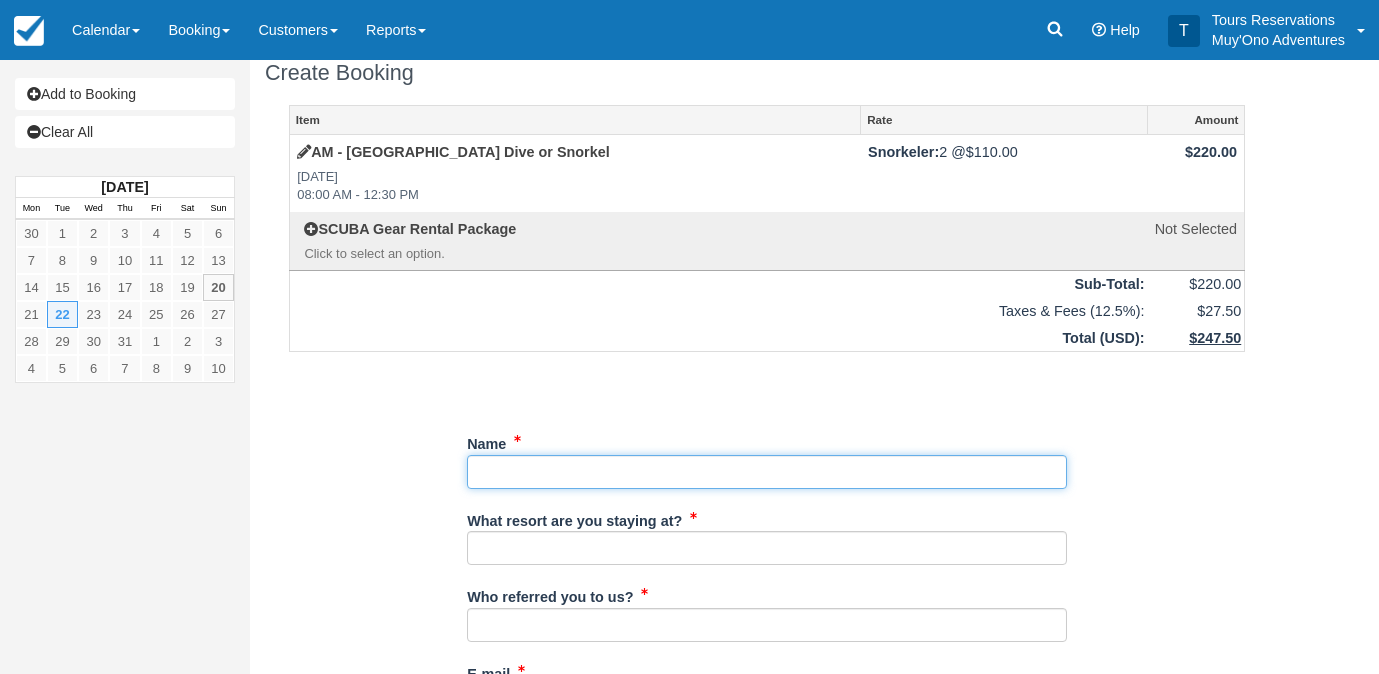 click on "Name" at bounding box center [767, 472] 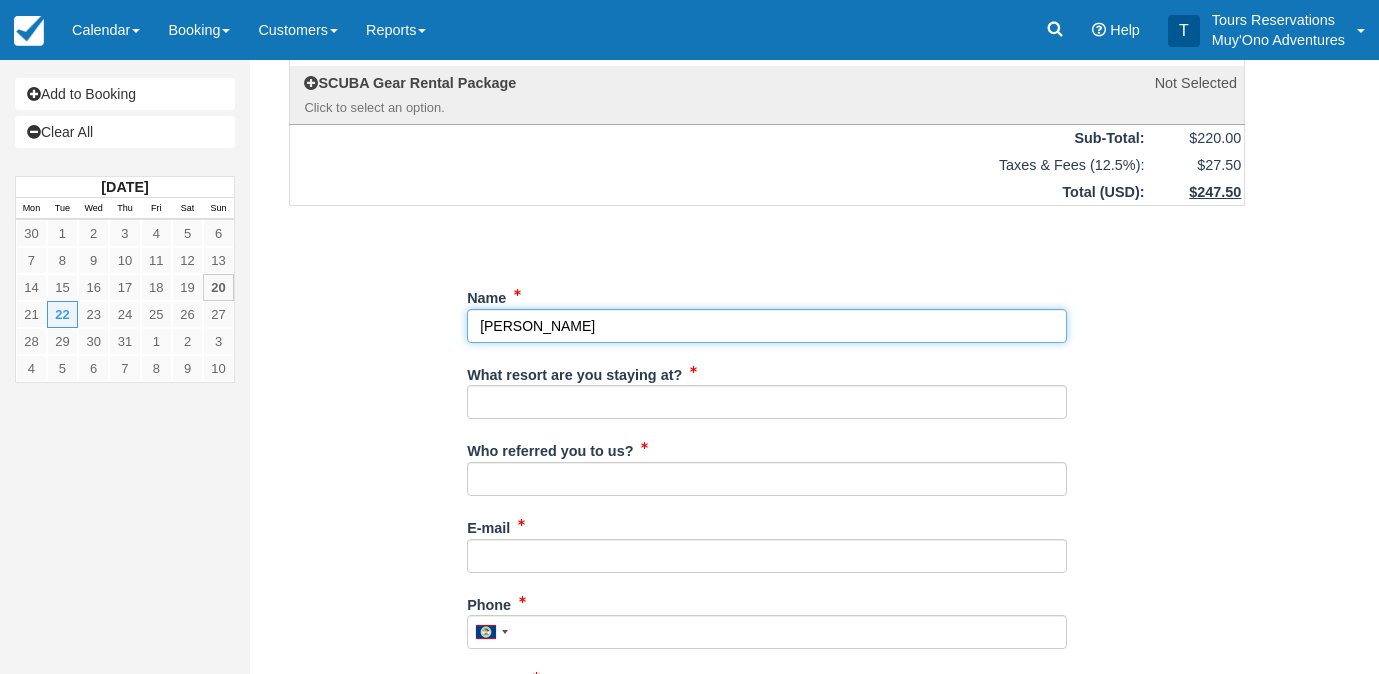 scroll, scrollTop: 406, scrollLeft: 0, axis: vertical 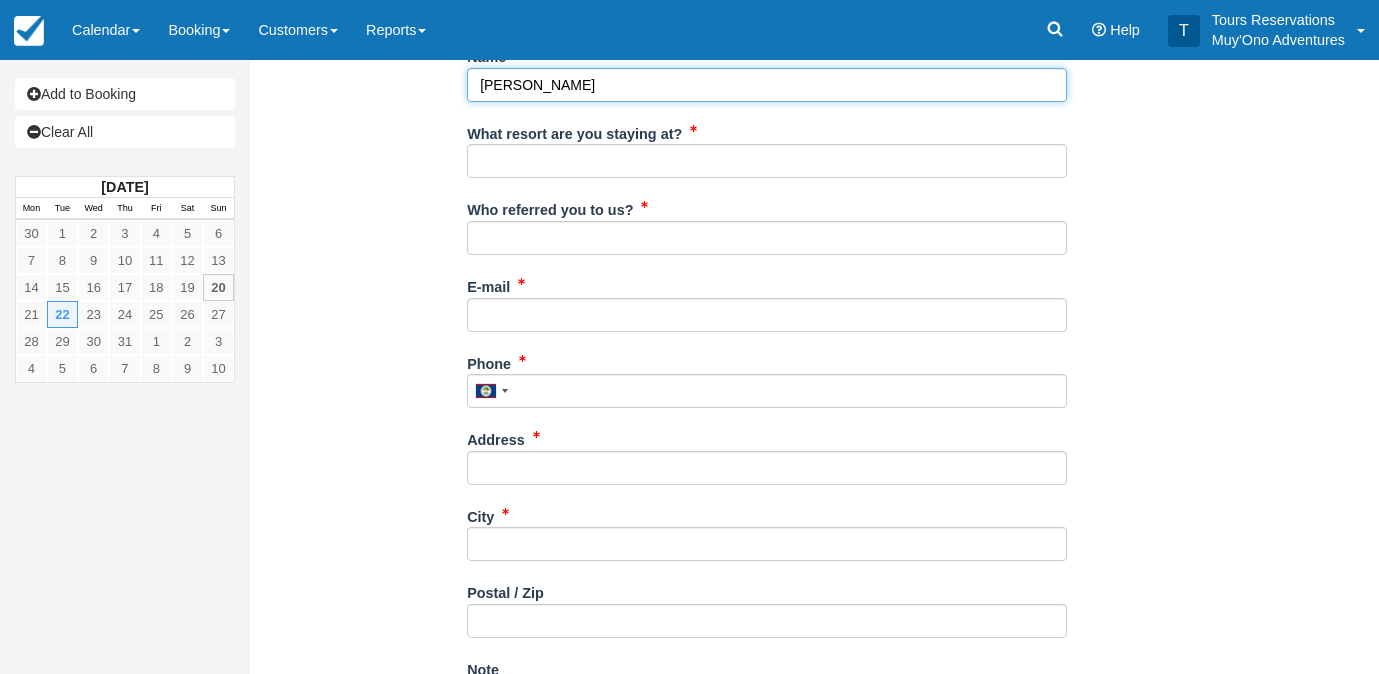 type on "Caleb Hollifield" 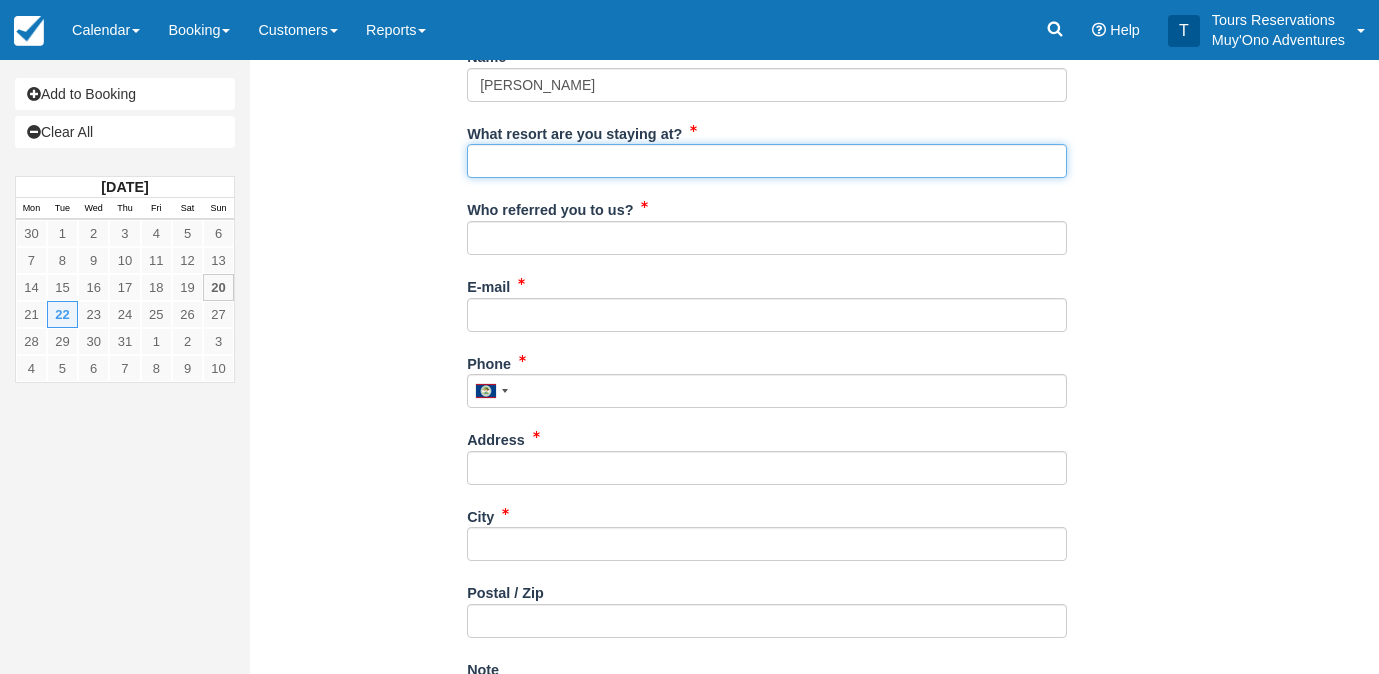click on "What resort are you staying at?" at bounding box center [767, 161] 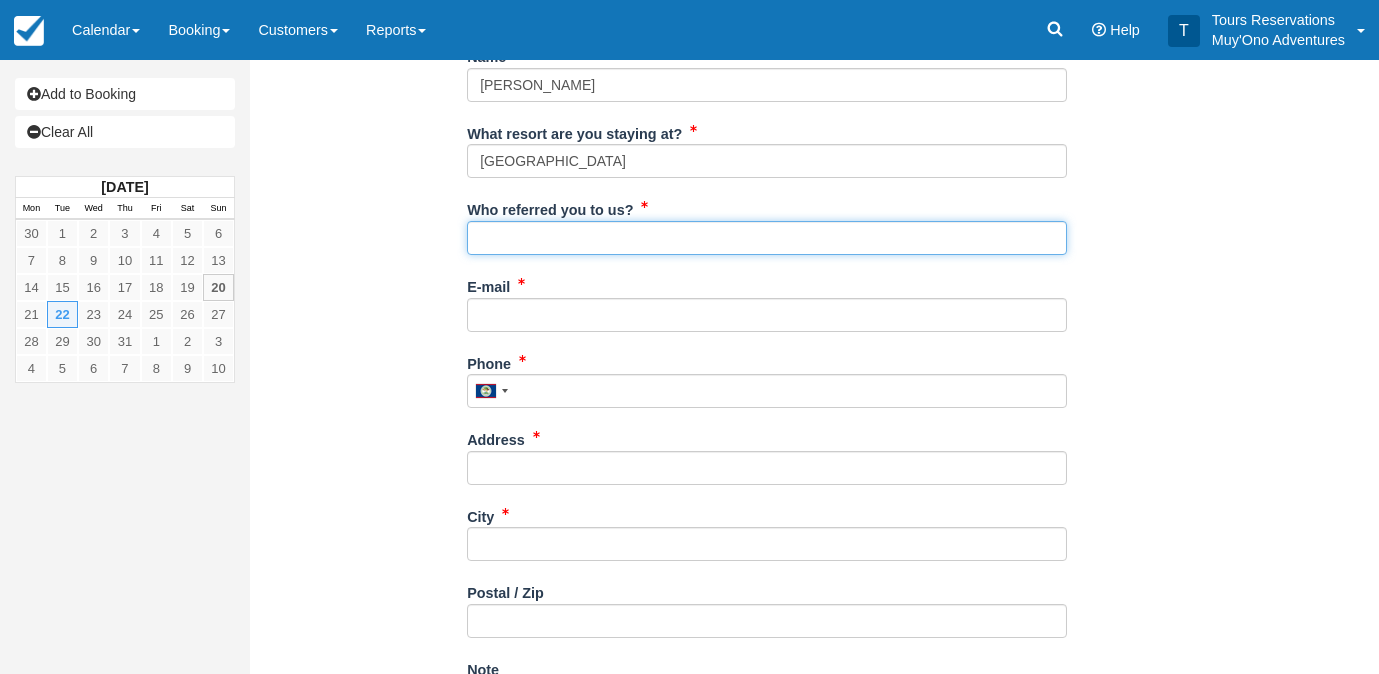 click on "Who referred you to us?" at bounding box center [767, 238] 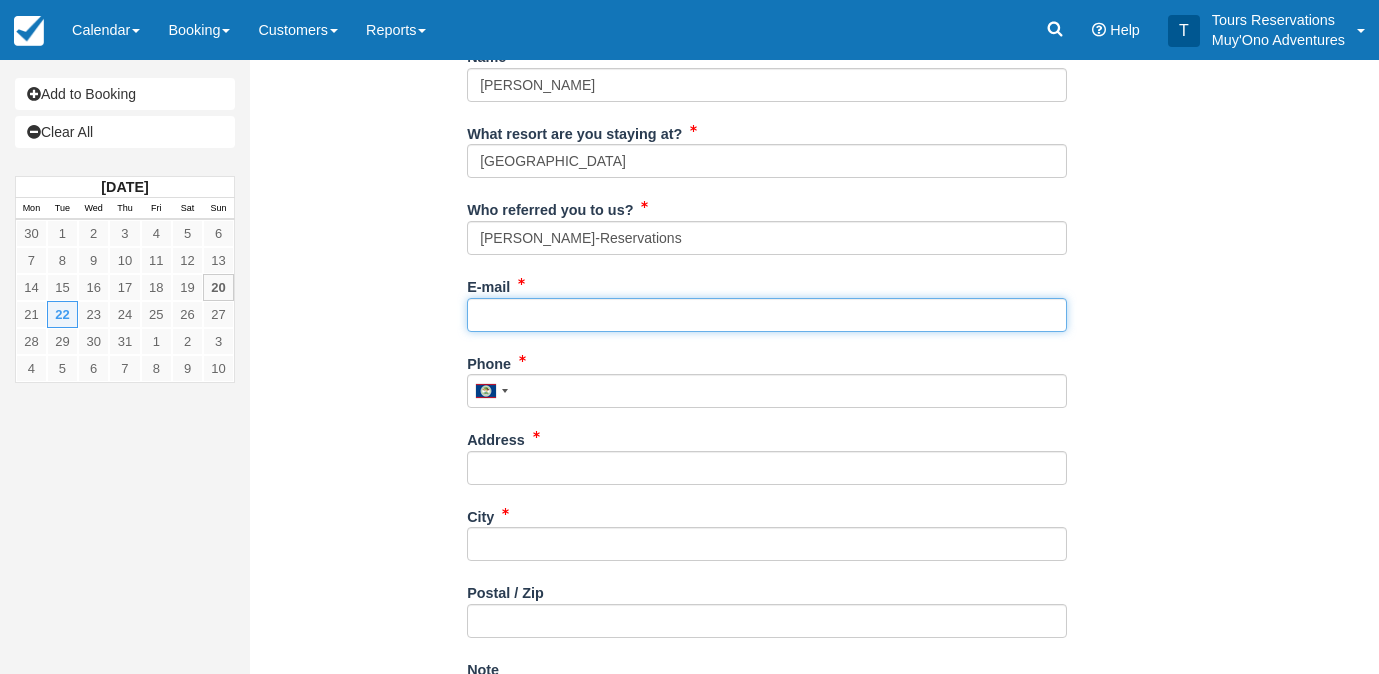 click on "E-mail" at bounding box center [767, 315] 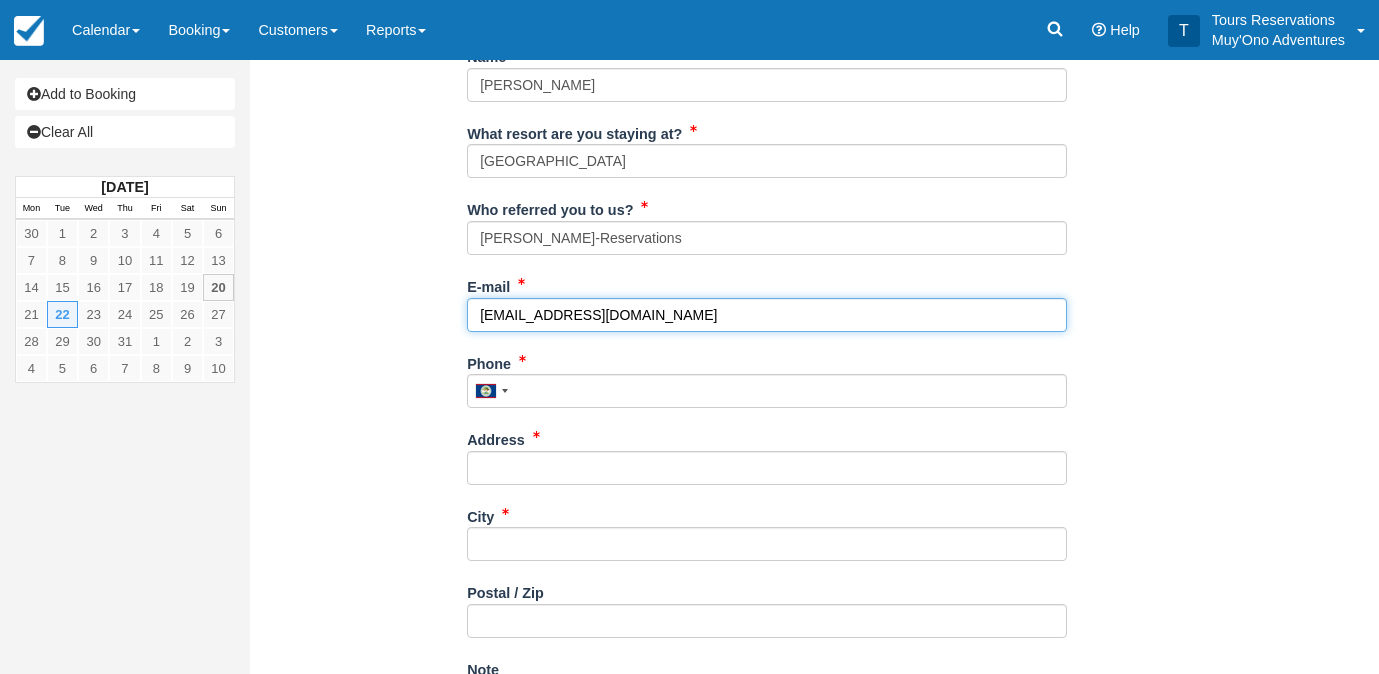 type on "[EMAIL_ADDRESS][DOMAIN_NAME]" 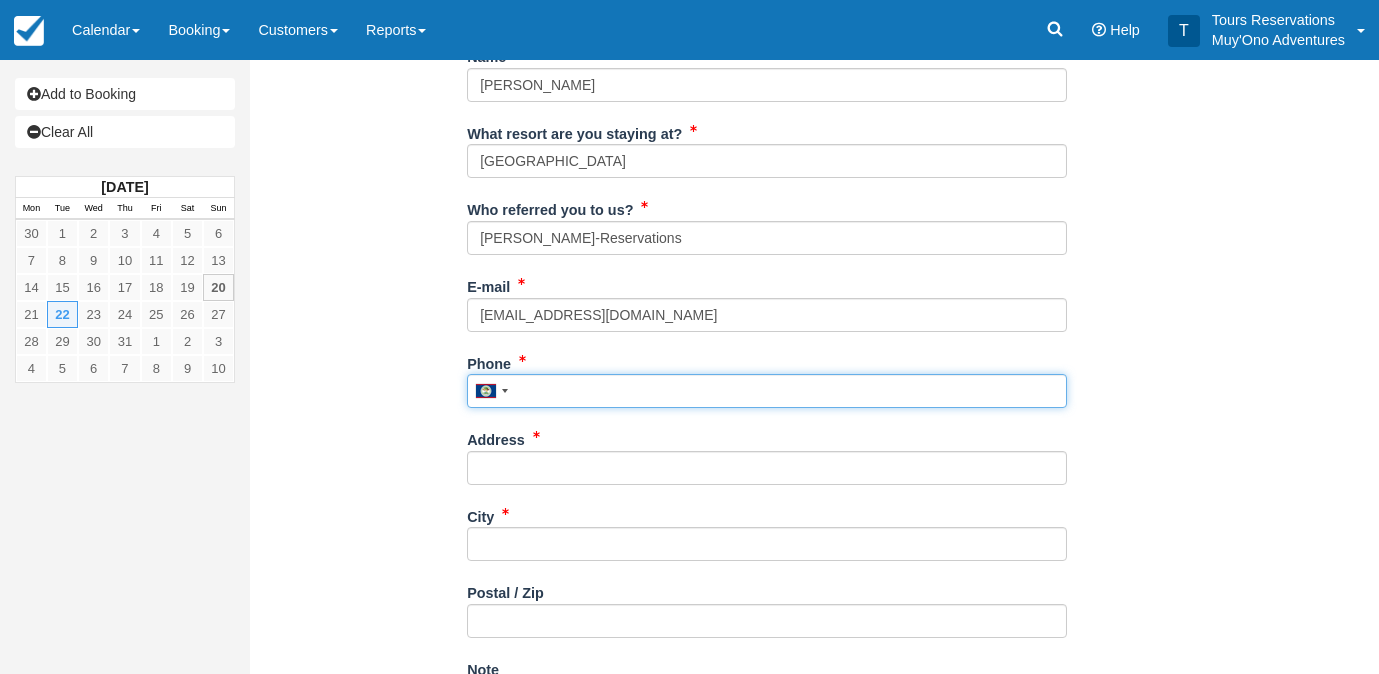 click on "Phone" at bounding box center [767, 391] 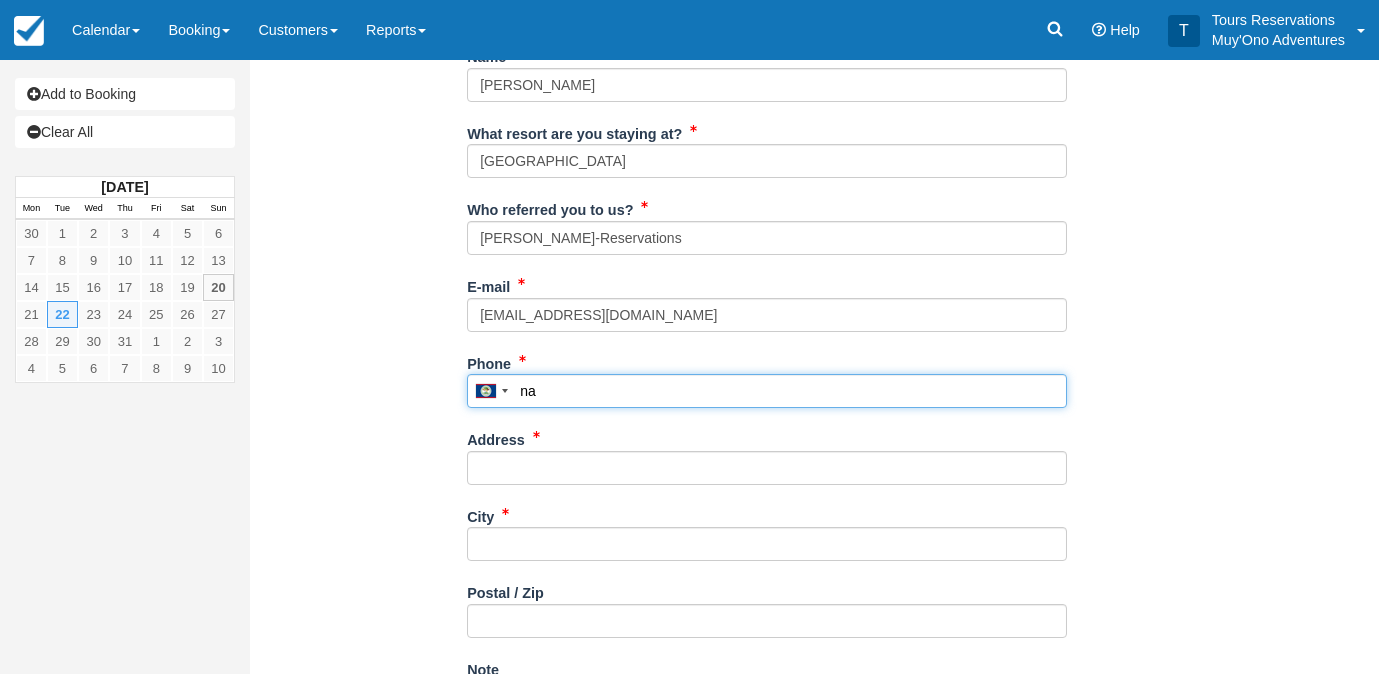 type on "na" 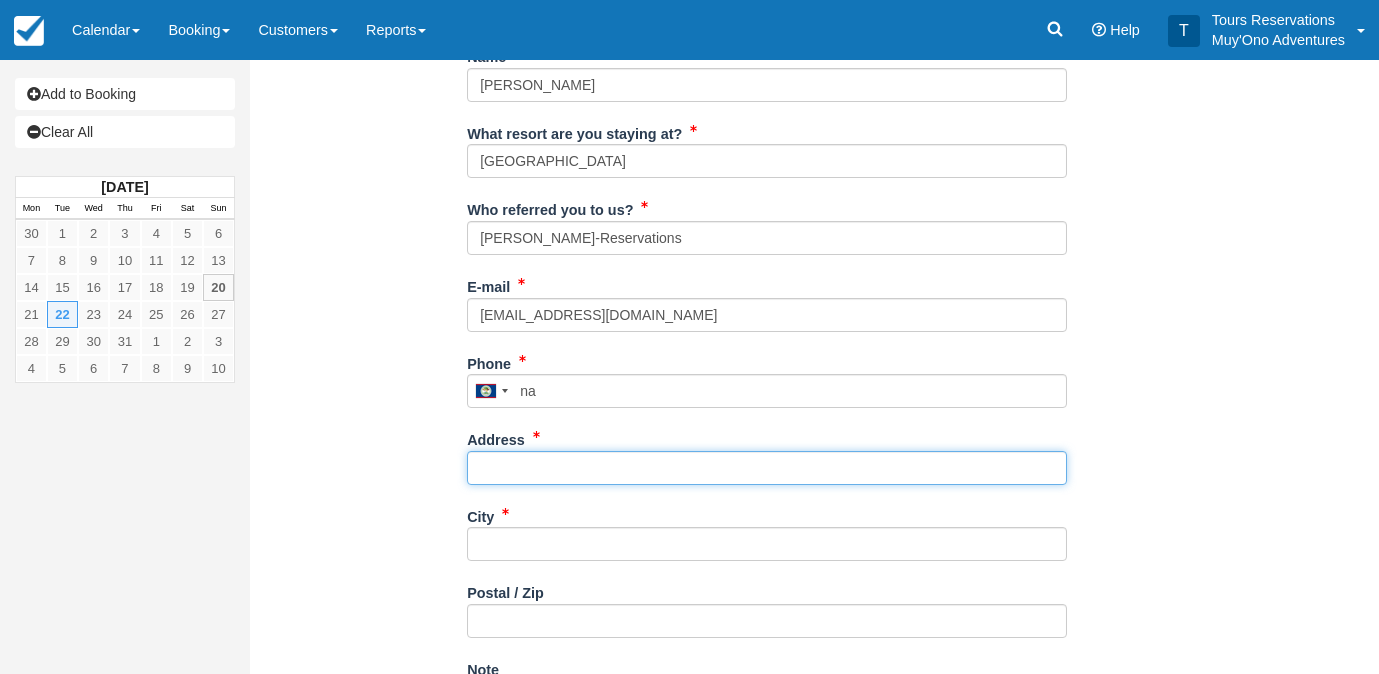 click on "Address" at bounding box center [767, 468] 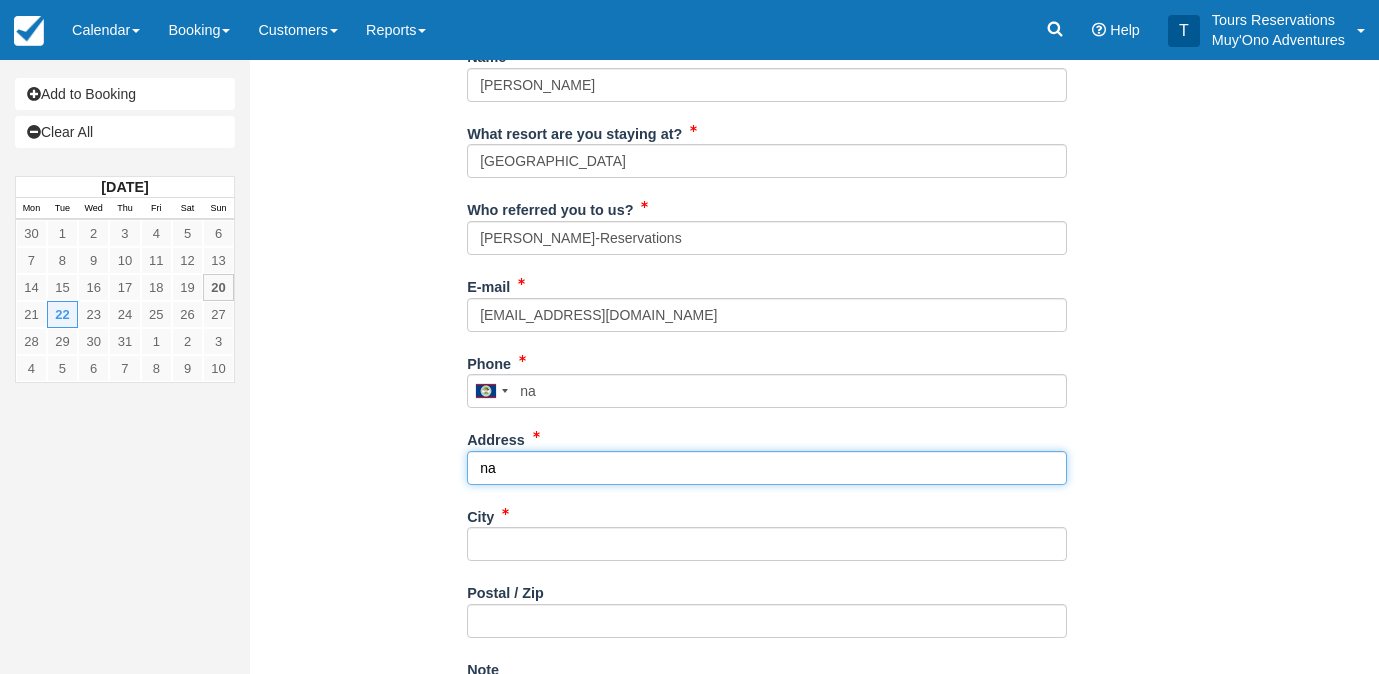 type on "na" 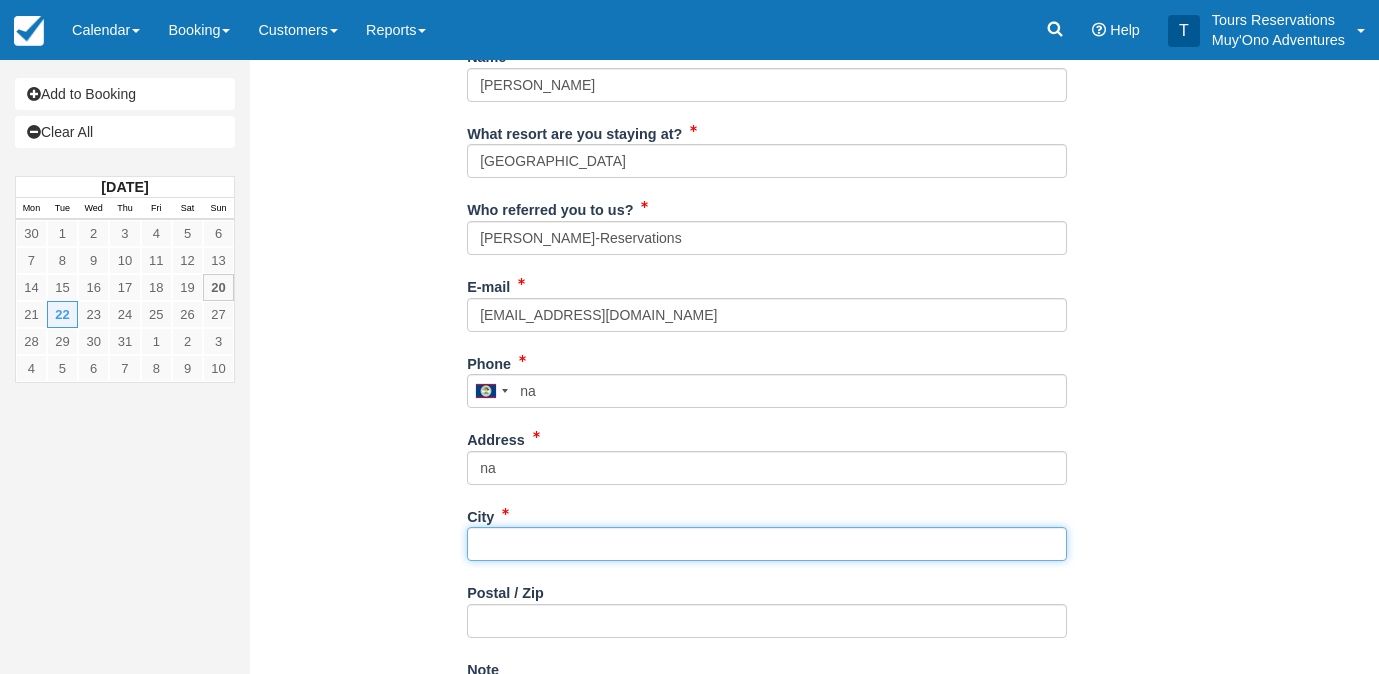 click on "City" at bounding box center [767, 544] 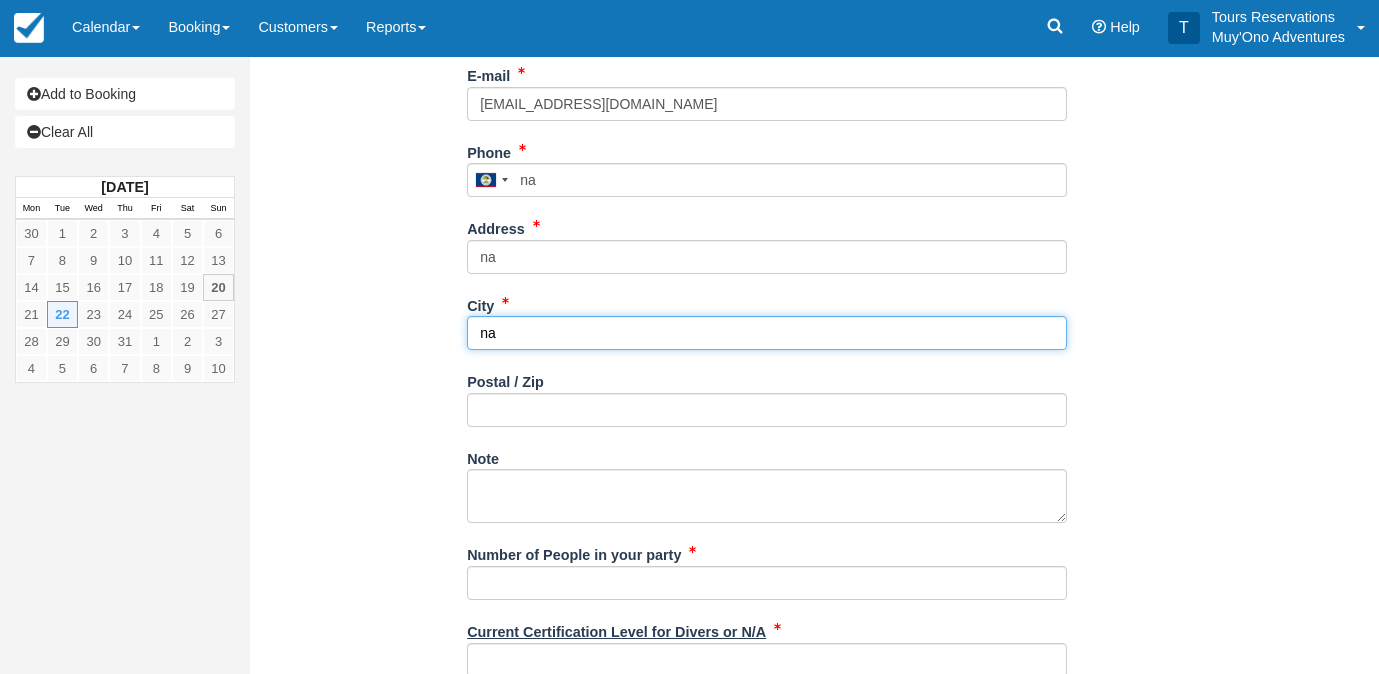 scroll, scrollTop: 777, scrollLeft: 0, axis: vertical 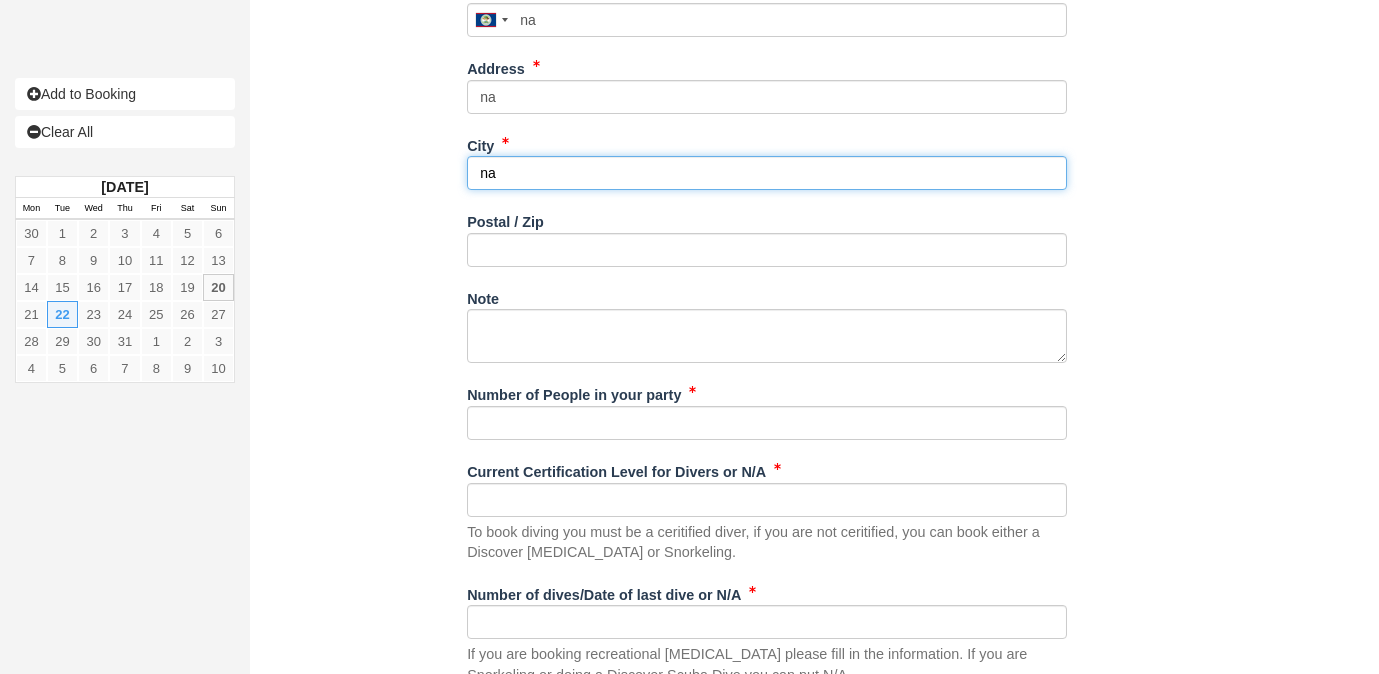 type on "na" 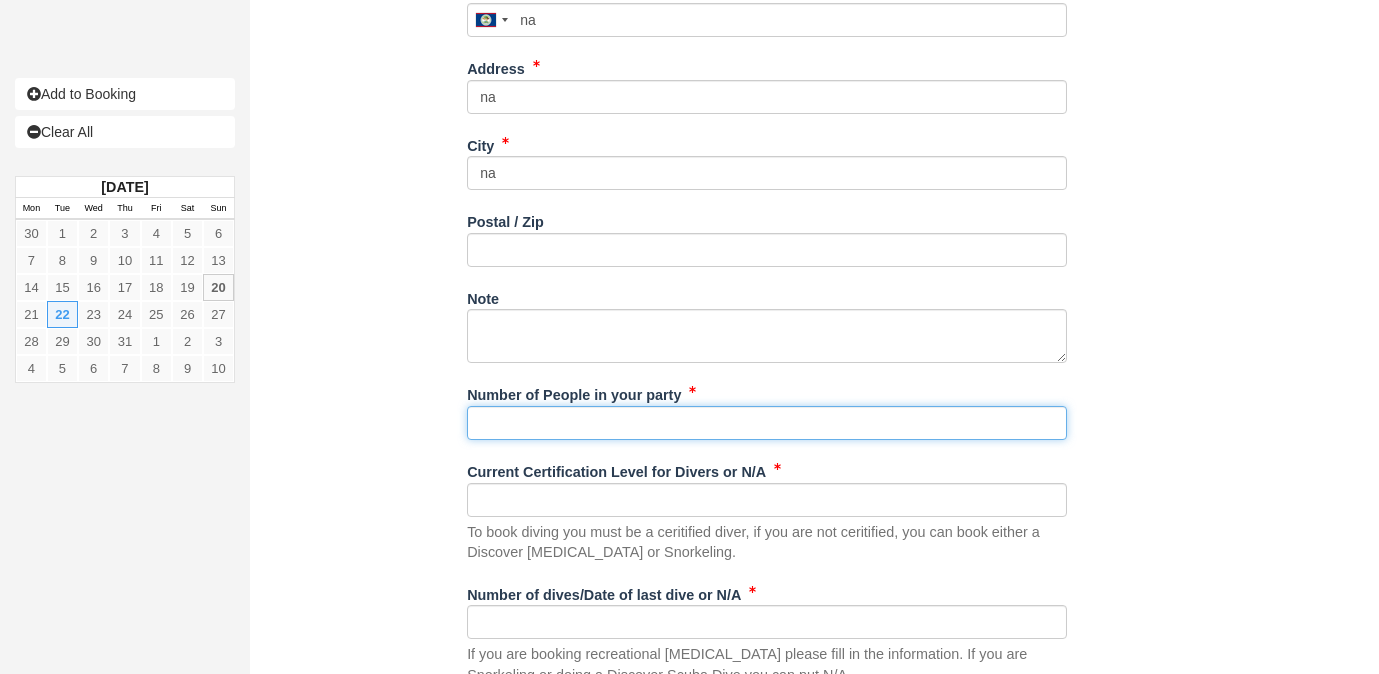 click on "Number of People in your party" at bounding box center (767, 423) 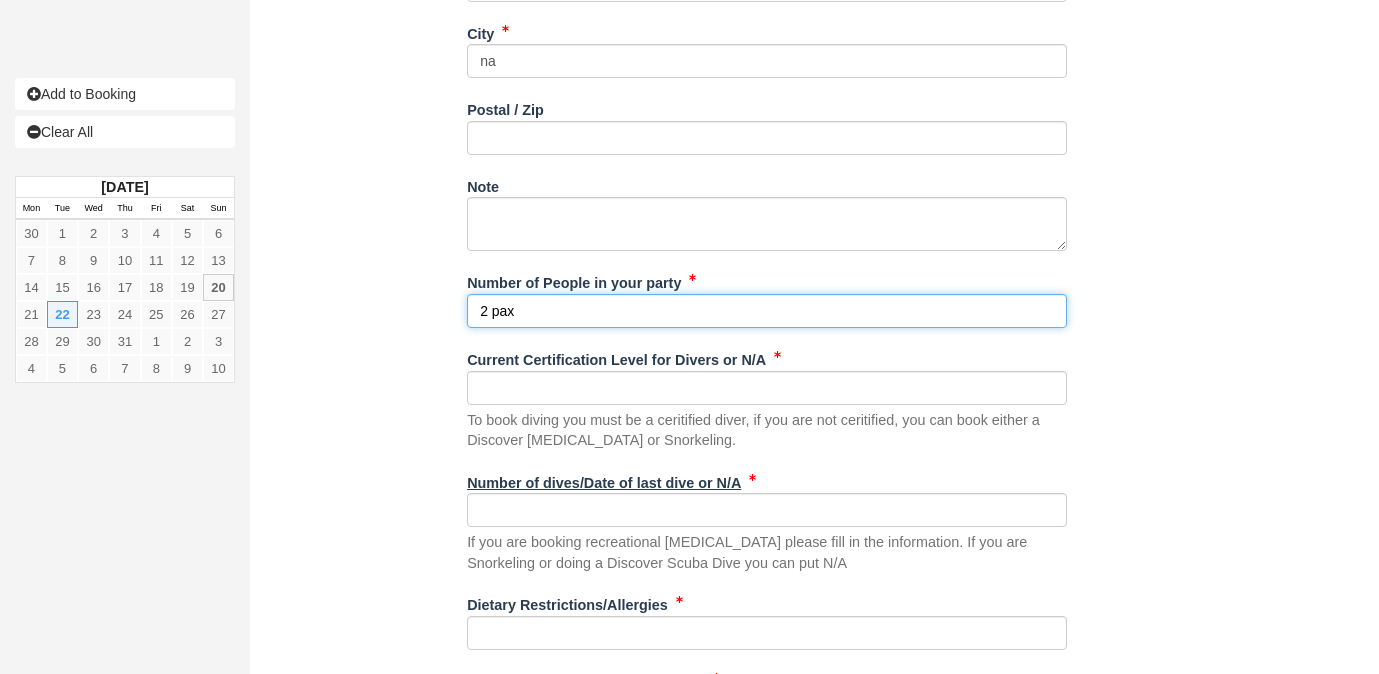 scroll, scrollTop: 892, scrollLeft: 0, axis: vertical 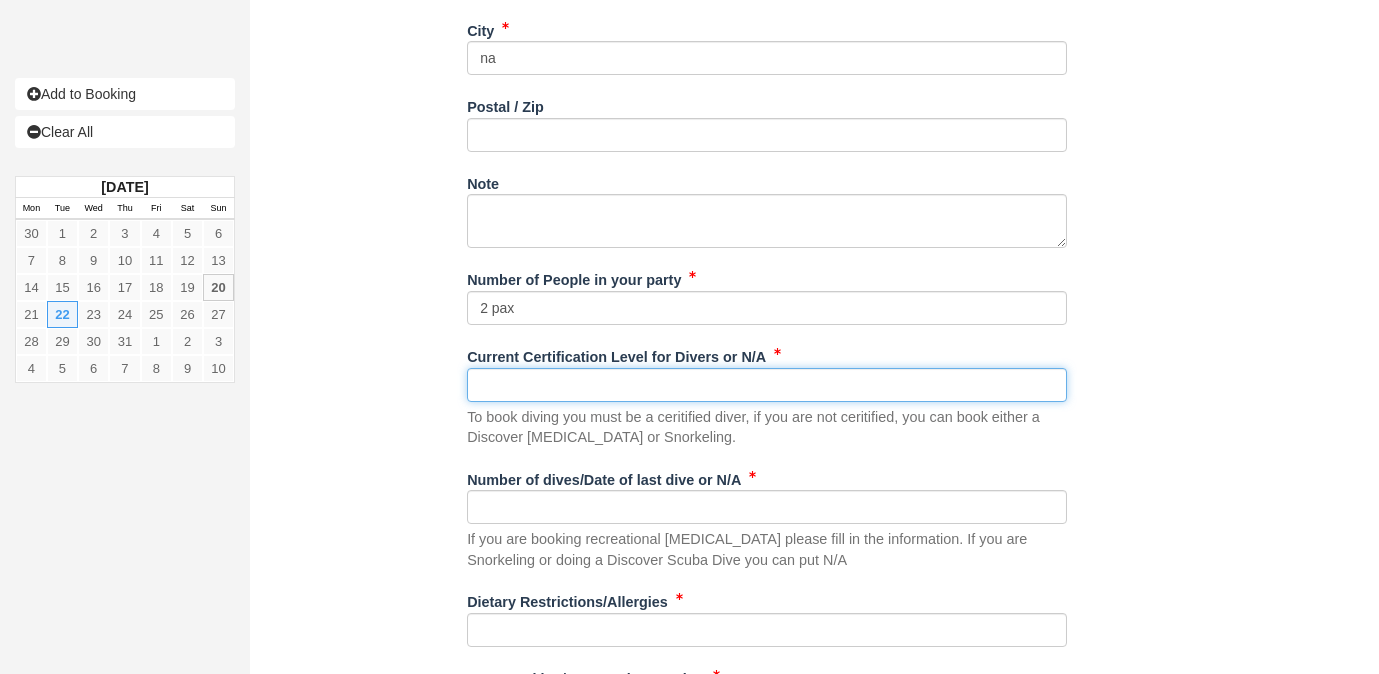 click on "Current Certification Level for Divers or N/A" at bounding box center (767, 385) 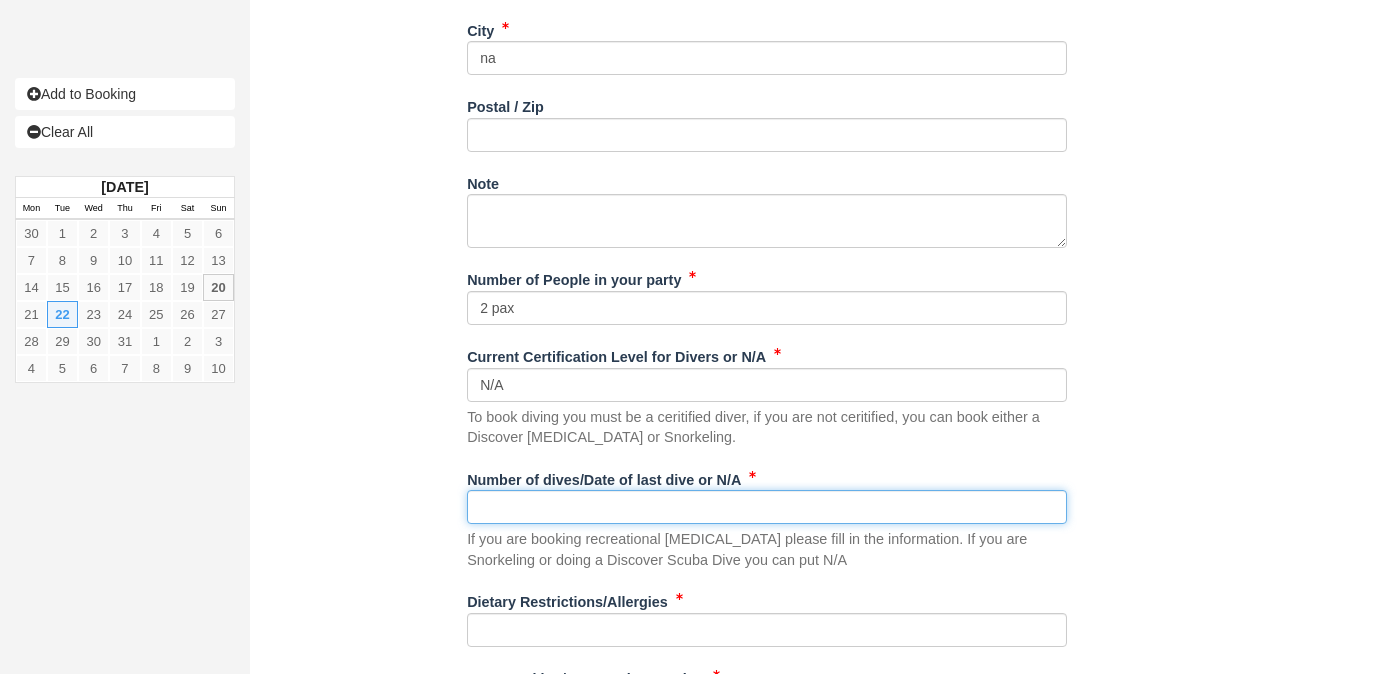 click on "Number of dives/Date of last dive or N/A" at bounding box center [767, 507] 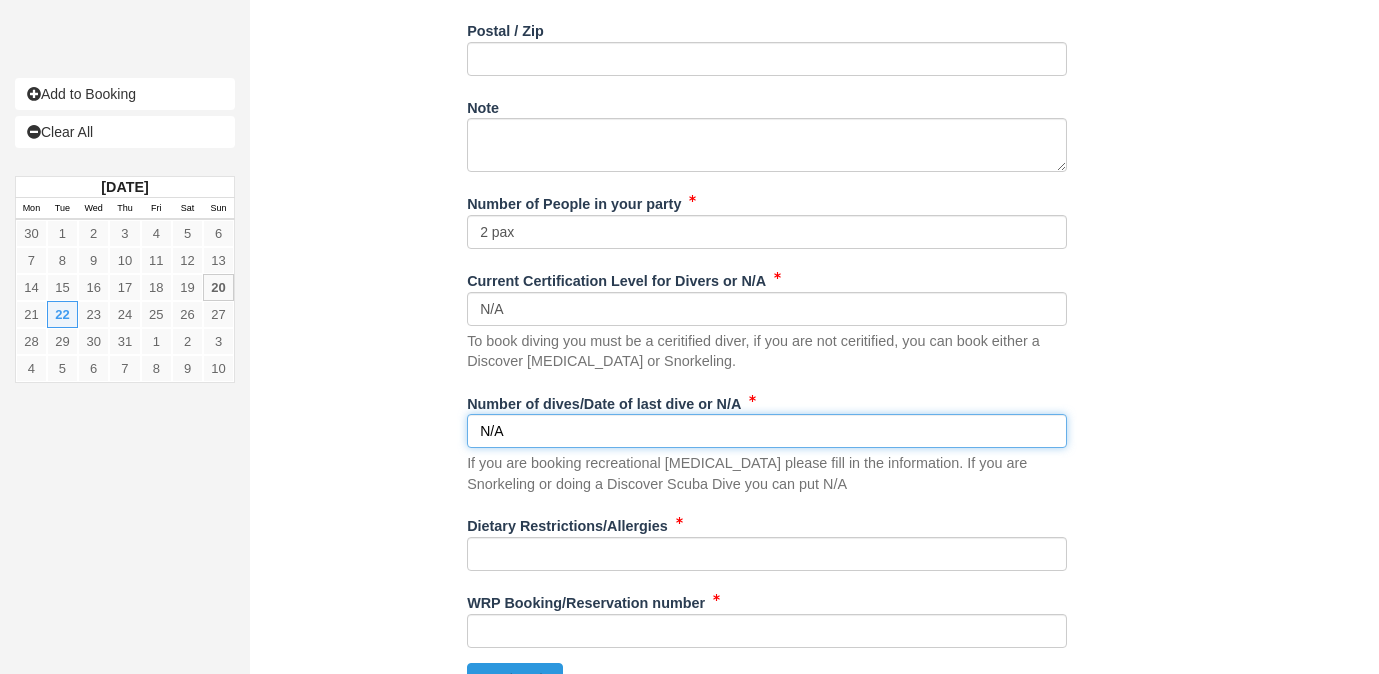 scroll, scrollTop: 1005, scrollLeft: 0, axis: vertical 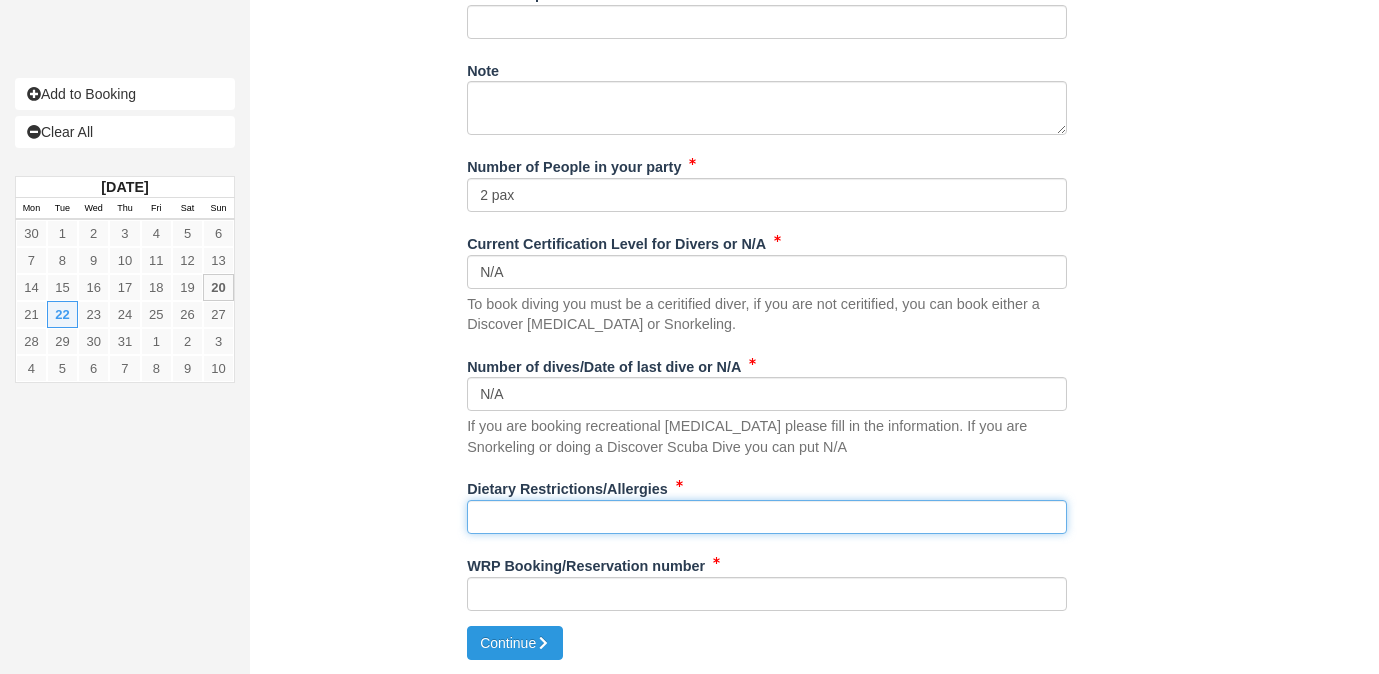 click on "Dietary Restrictions/Allergies" at bounding box center (767, 517) 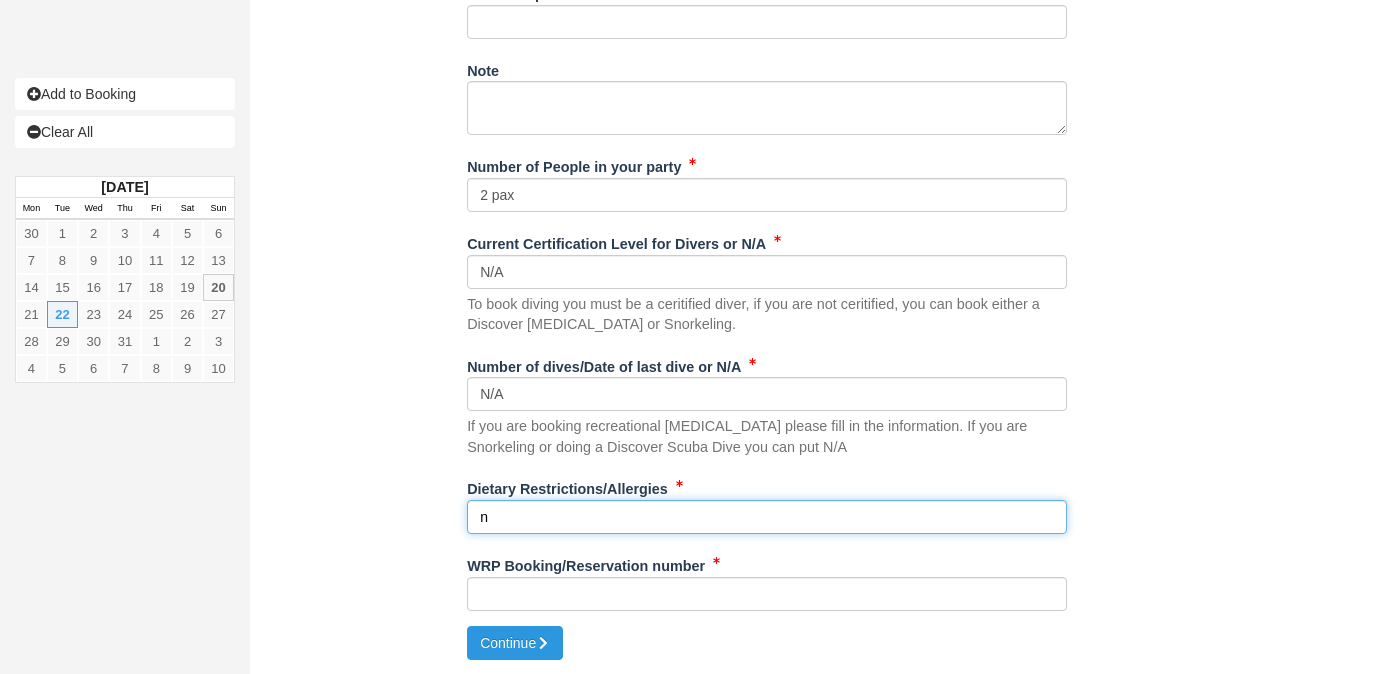 type on "N/A" 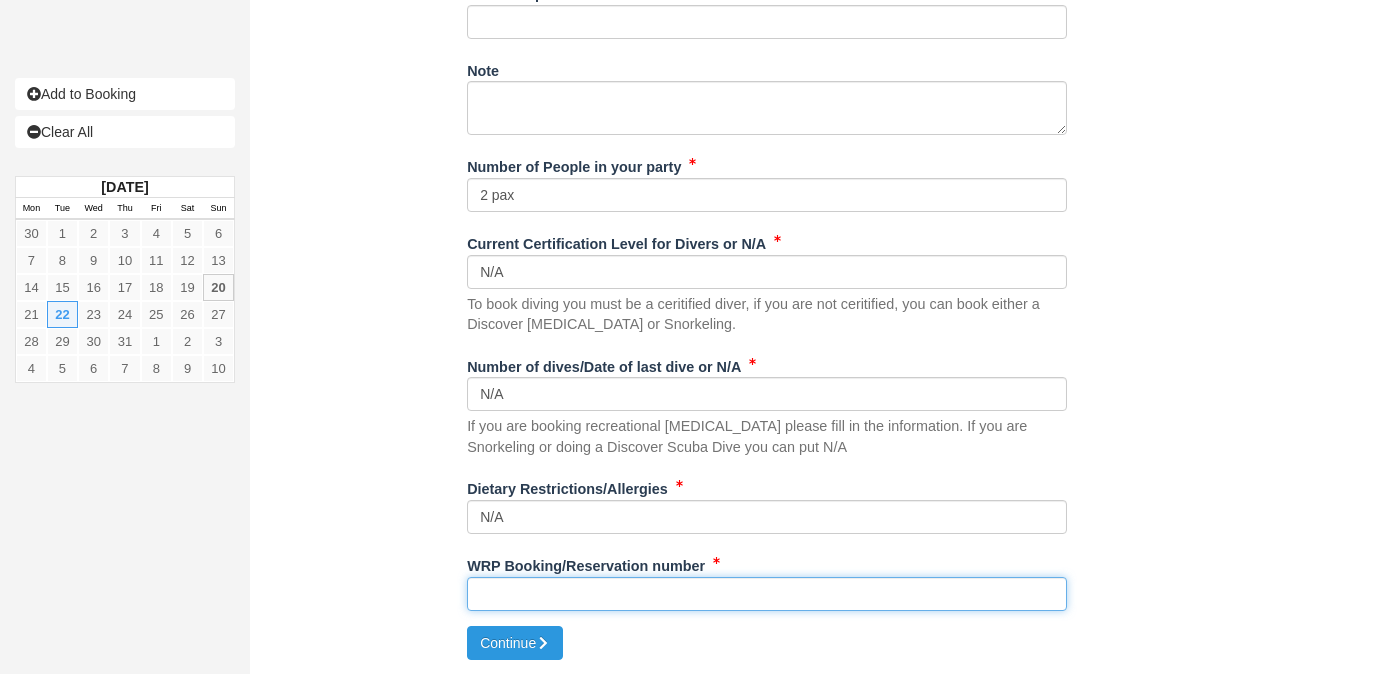 click on "WRP Booking/Reservation number" at bounding box center [767, 594] 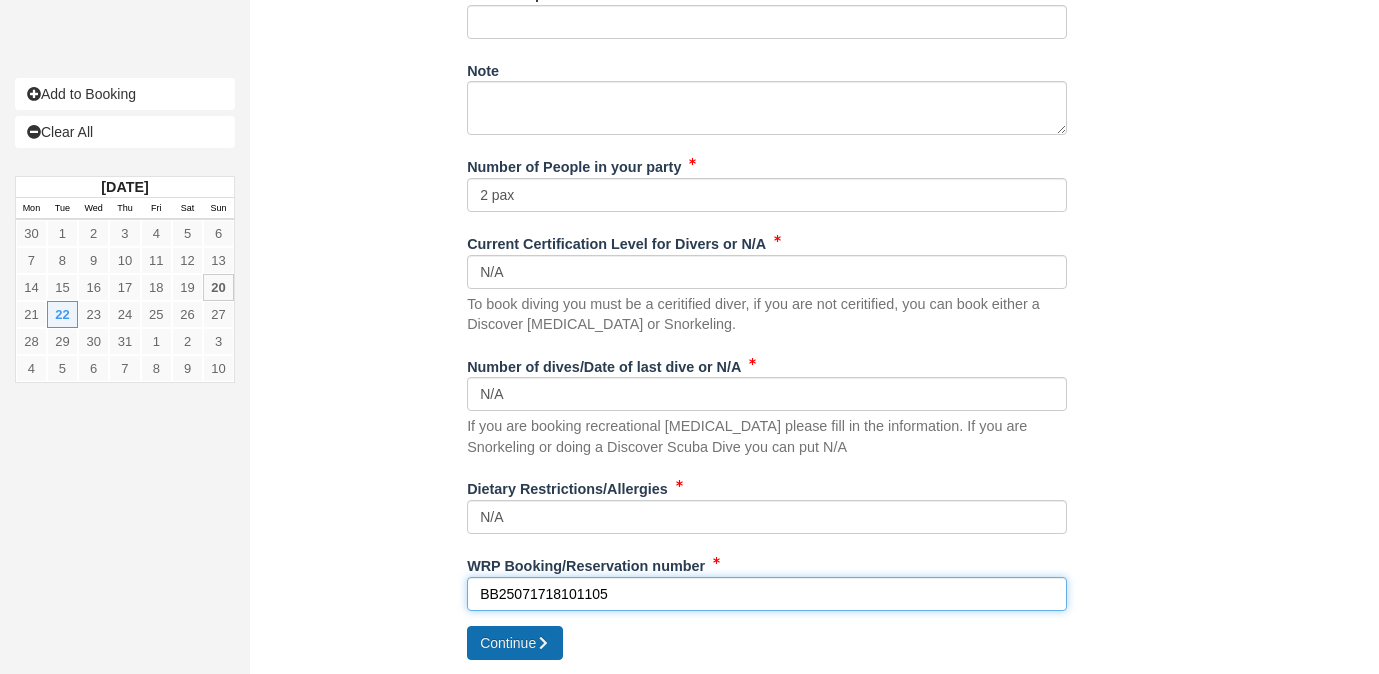 type on "BB25071718101105" 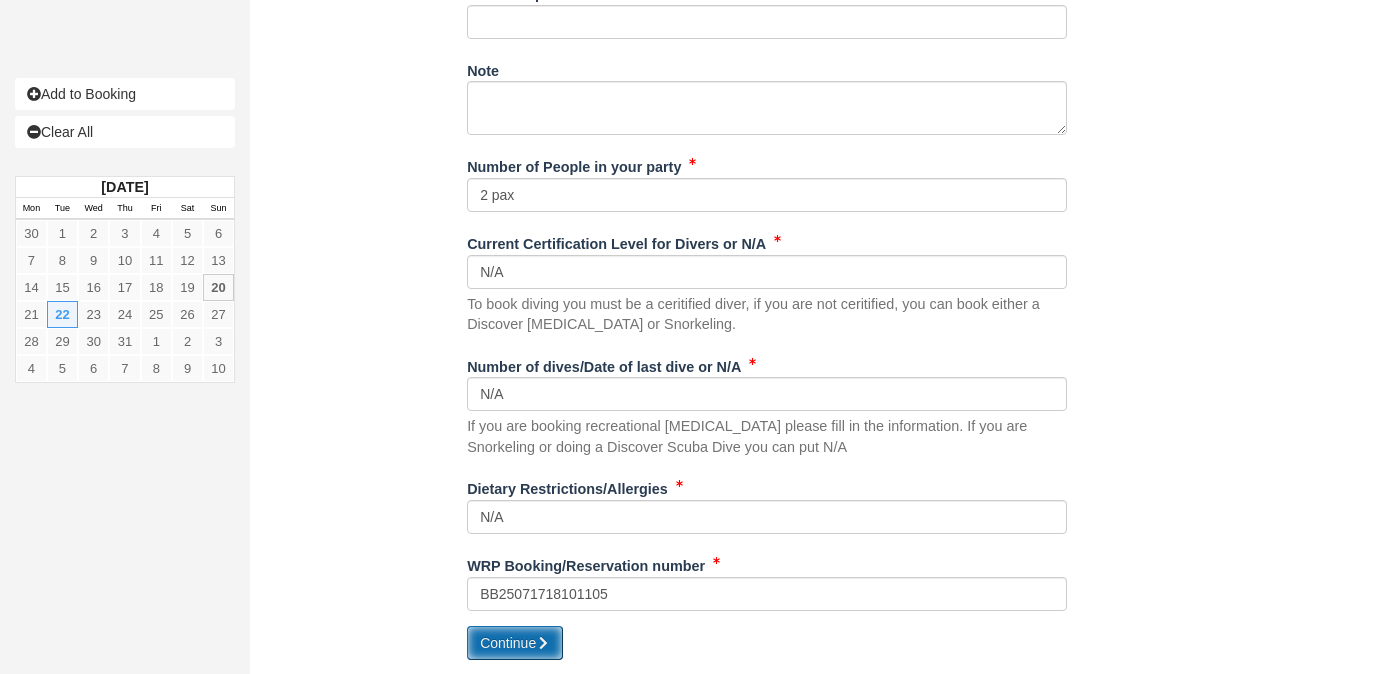 click at bounding box center [543, 643] 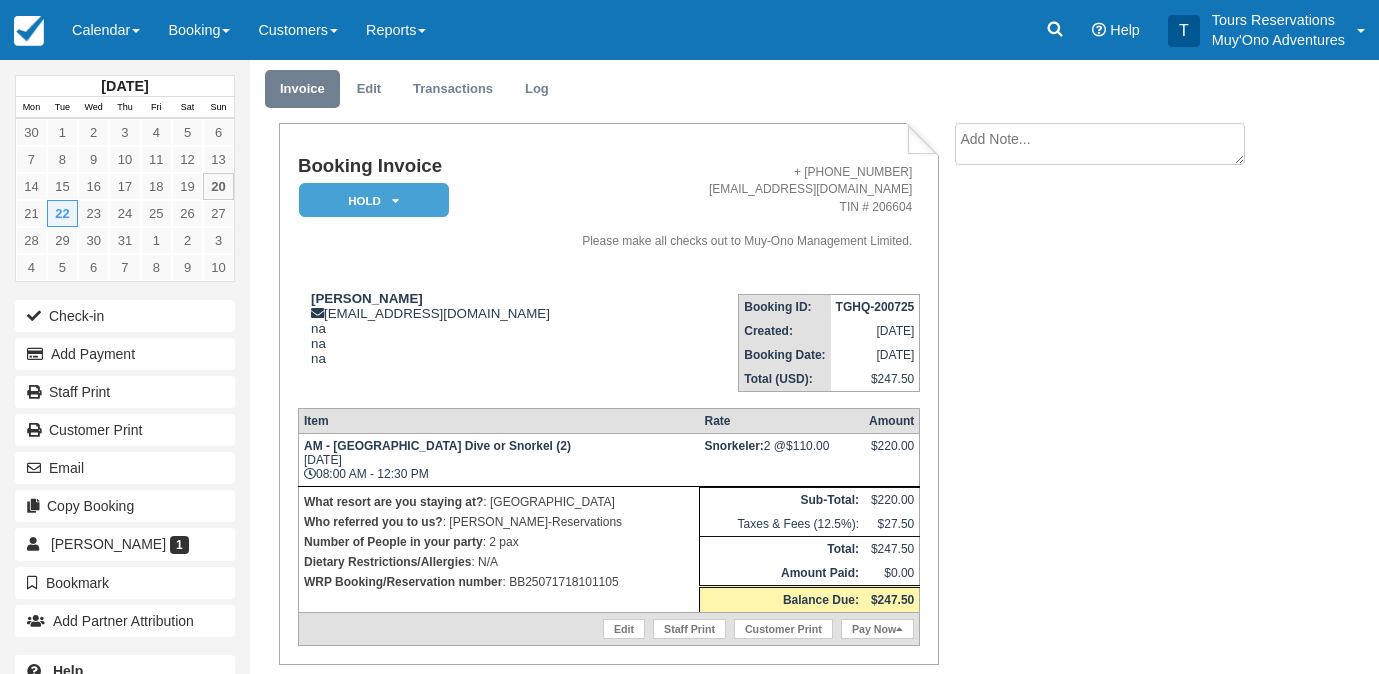 scroll, scrollTop: 0, scrollLeft: 0, axis: both 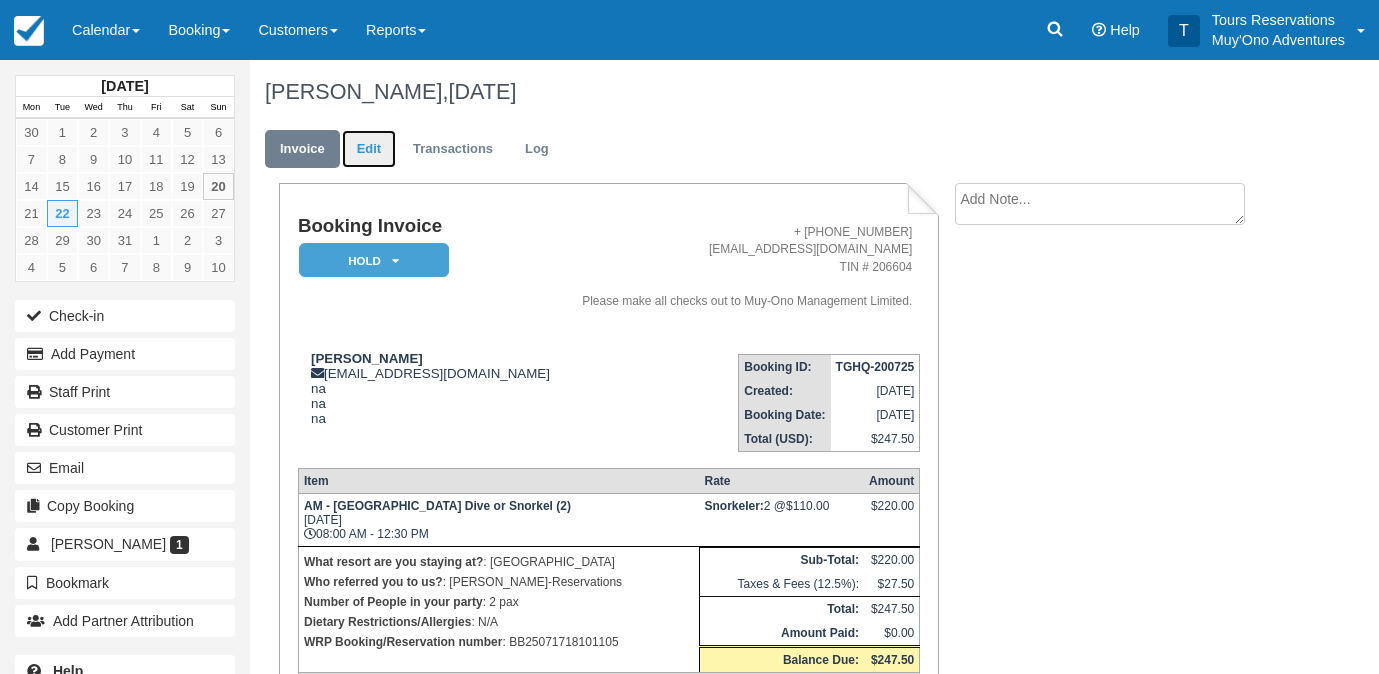 click on "Edit" at bounding box center [369, 149] 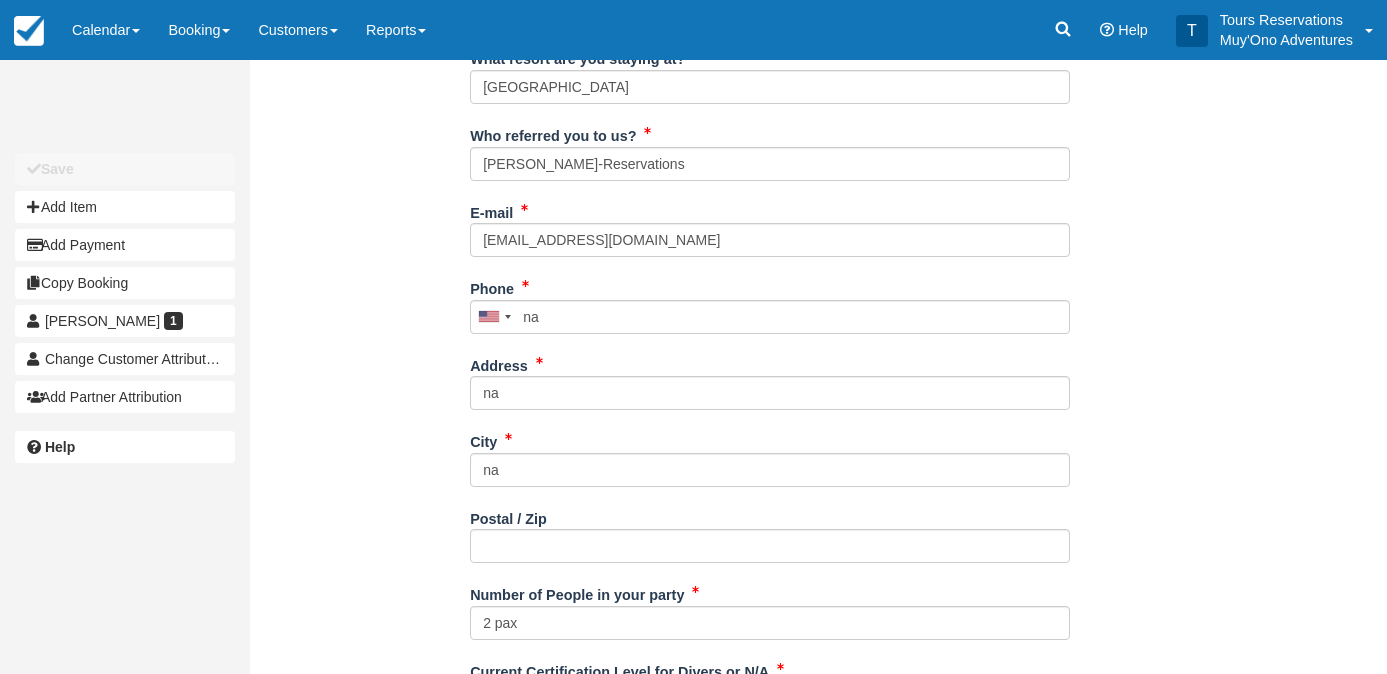 scroll, scrollTop: 462, scrollLeft: 0, axis: vertical 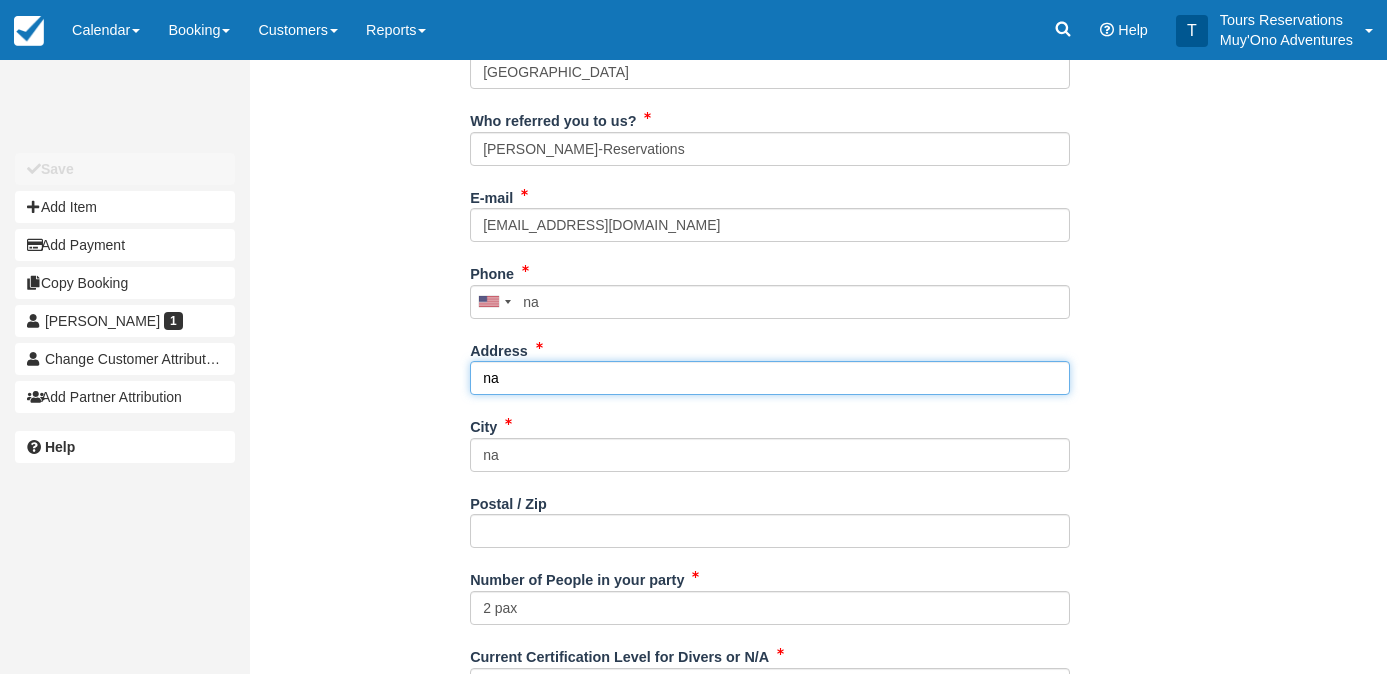 click on "na" at bounding box center (770, 378) 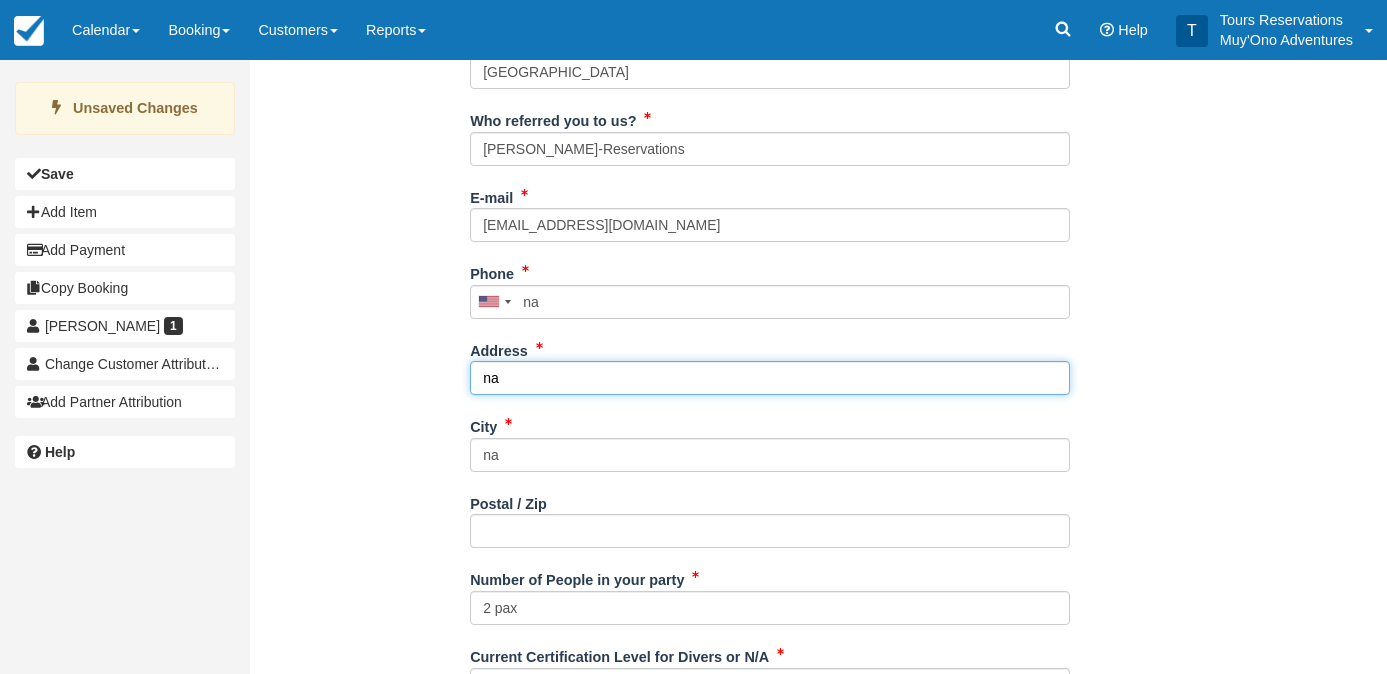 click on "na" at bounding box center [770, 378] 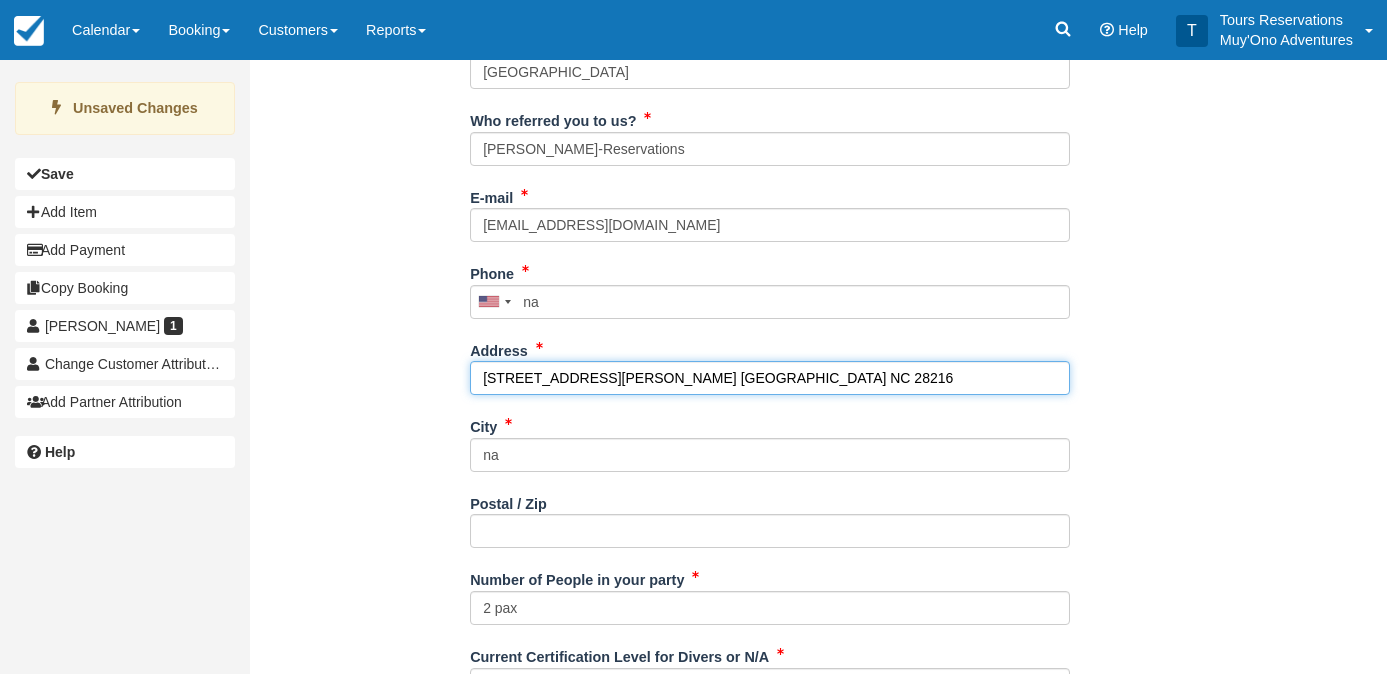 click on "2108 Miranda Rd. Charlotte NC 28216" at bounding box center [770, 378] 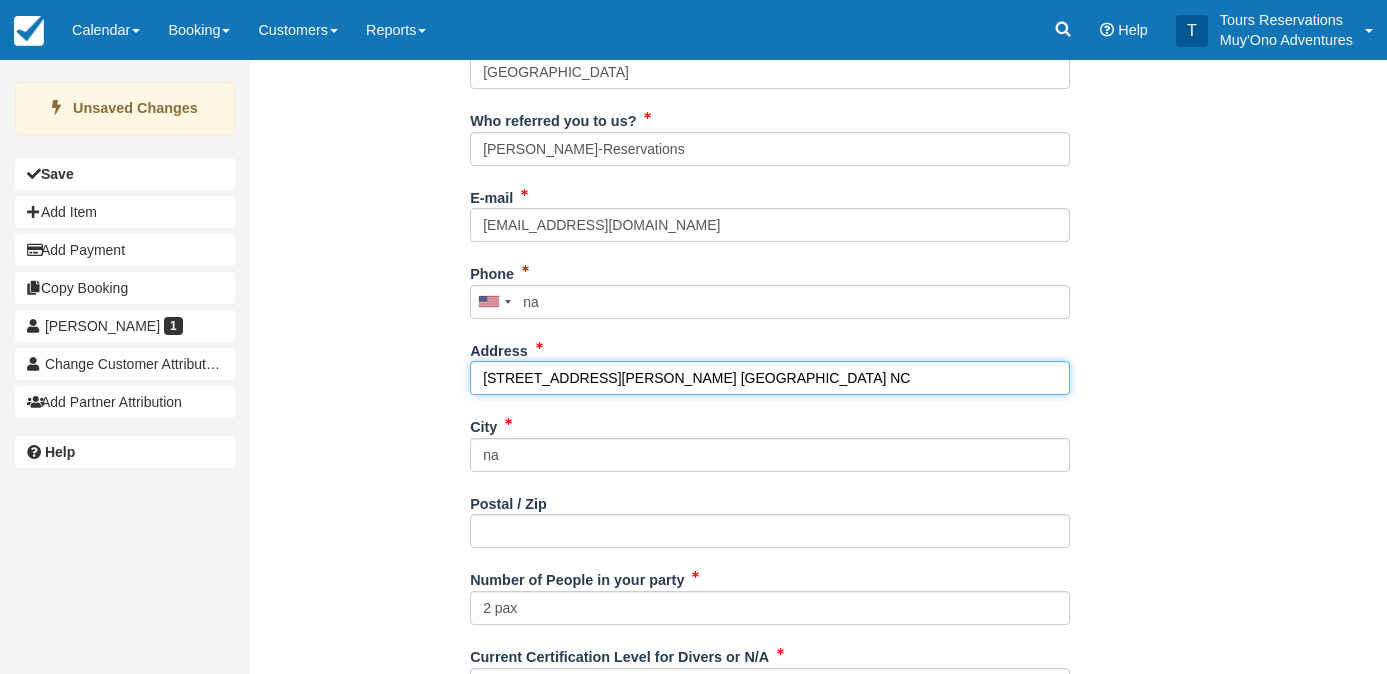 type on "2108 Miranda Rd. Charlotte NC" 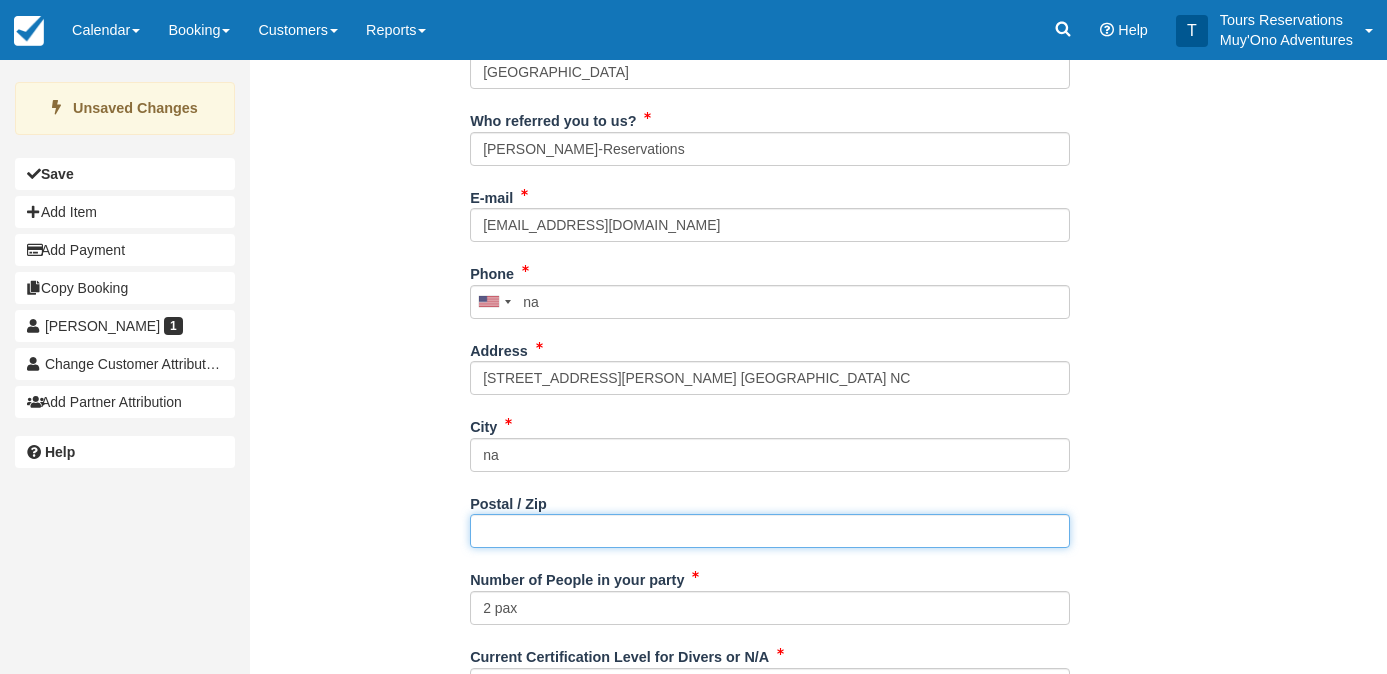 click on "Postal / Zip" at bounding box center (770, 531) 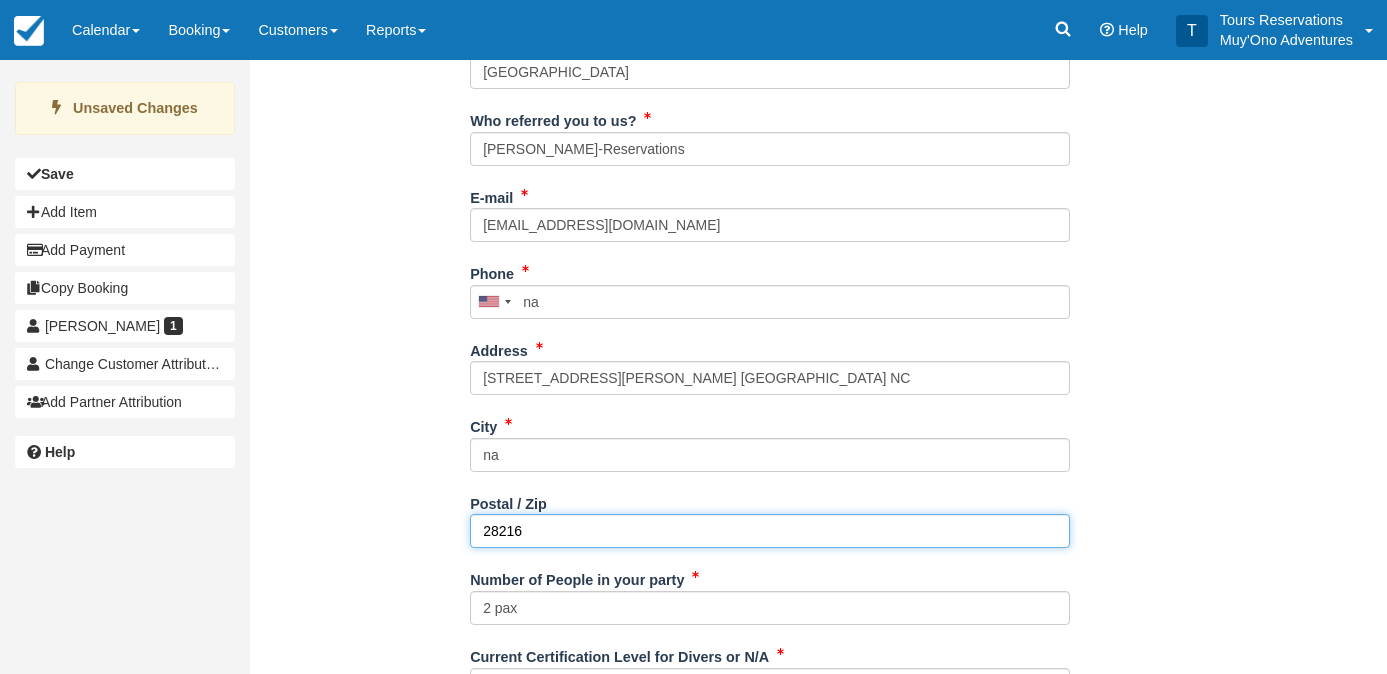 type on "28216" 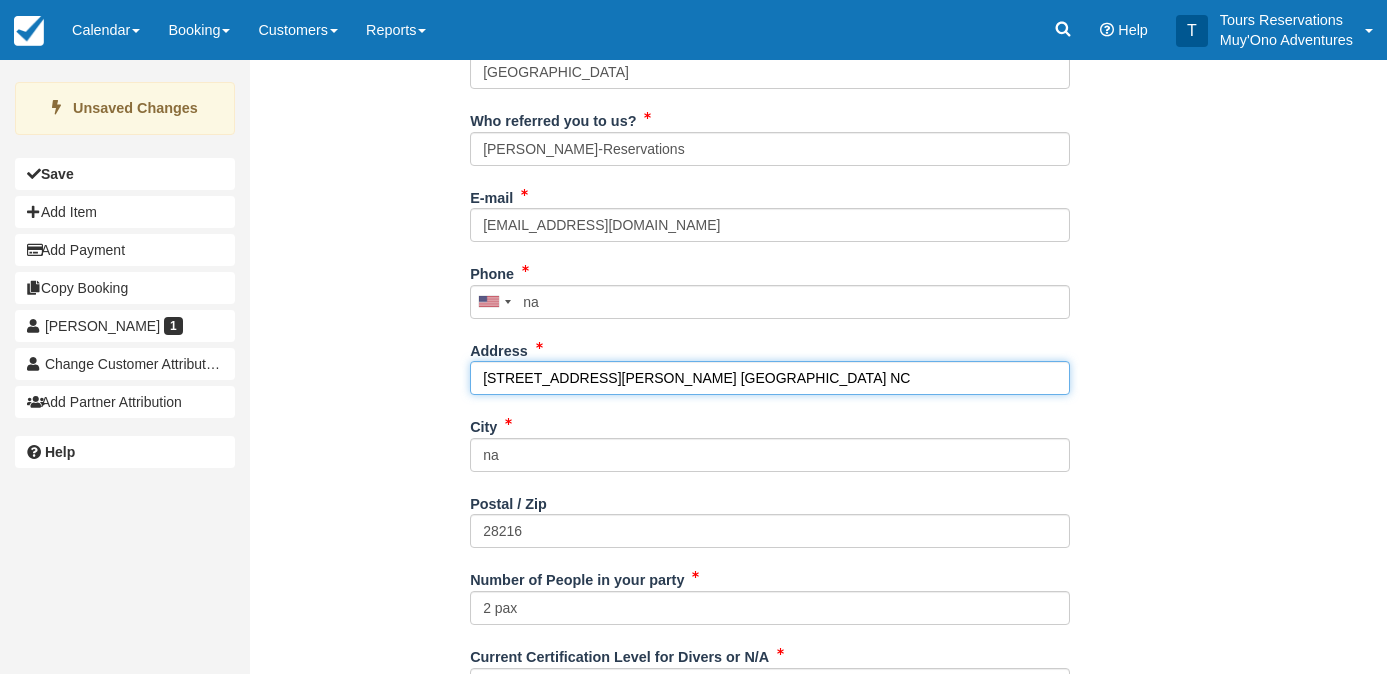 drag, startPoint x: 682, startPoint y: 378, endPoint x: 598, endPoint y: 376, distance: 84.0238 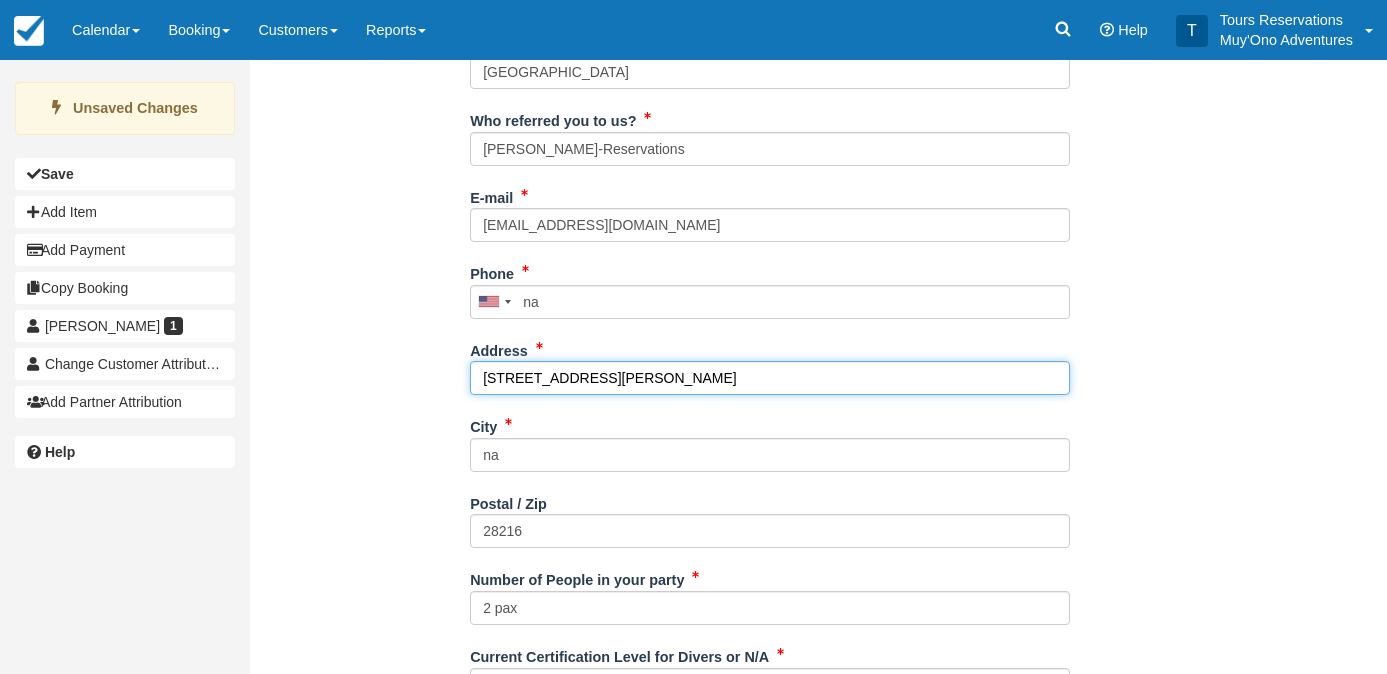 type on "2108 Miranda Rd." 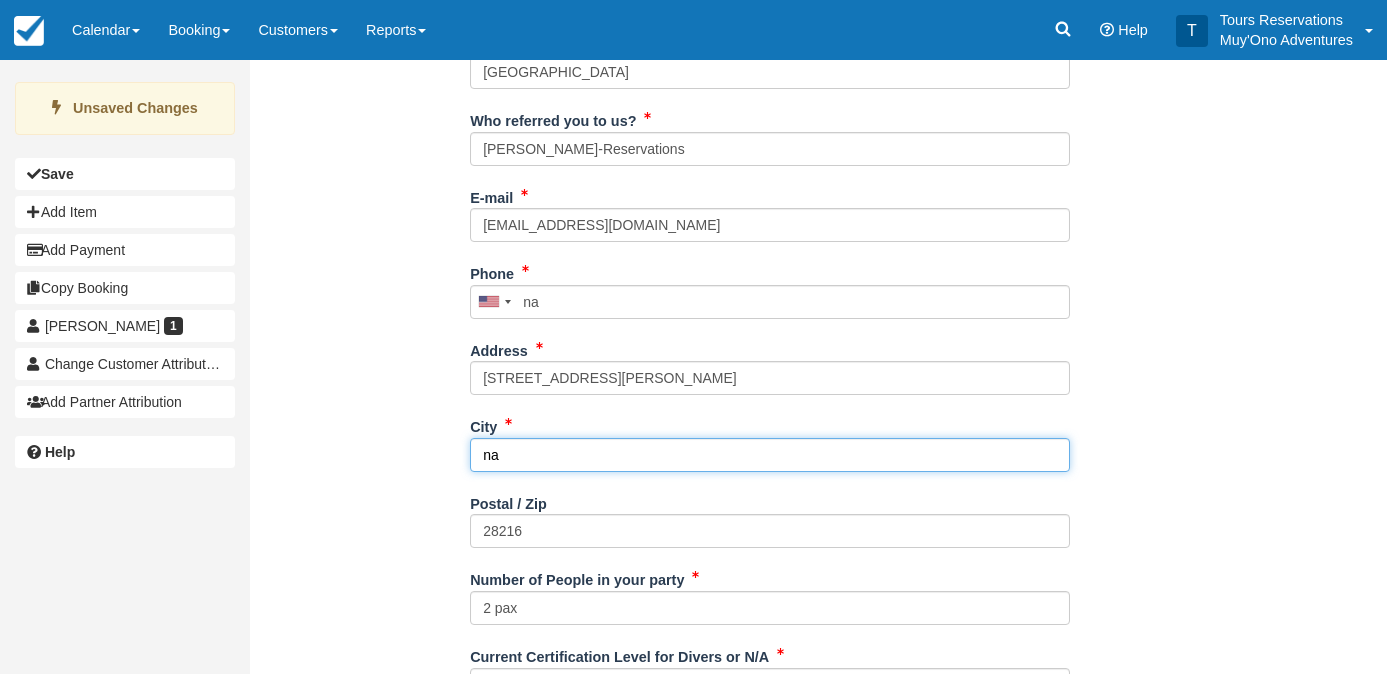 click on "na" at bounding box center (770, 455) 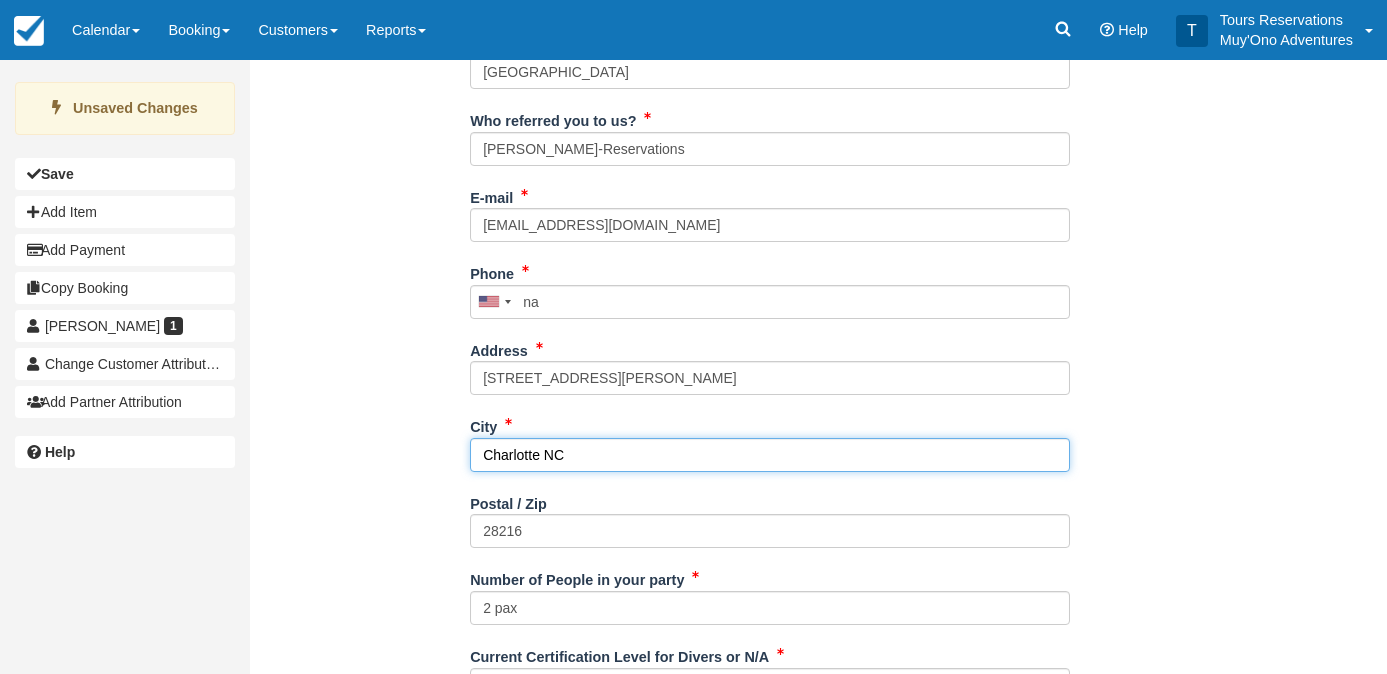 type on "Charlotte NC" 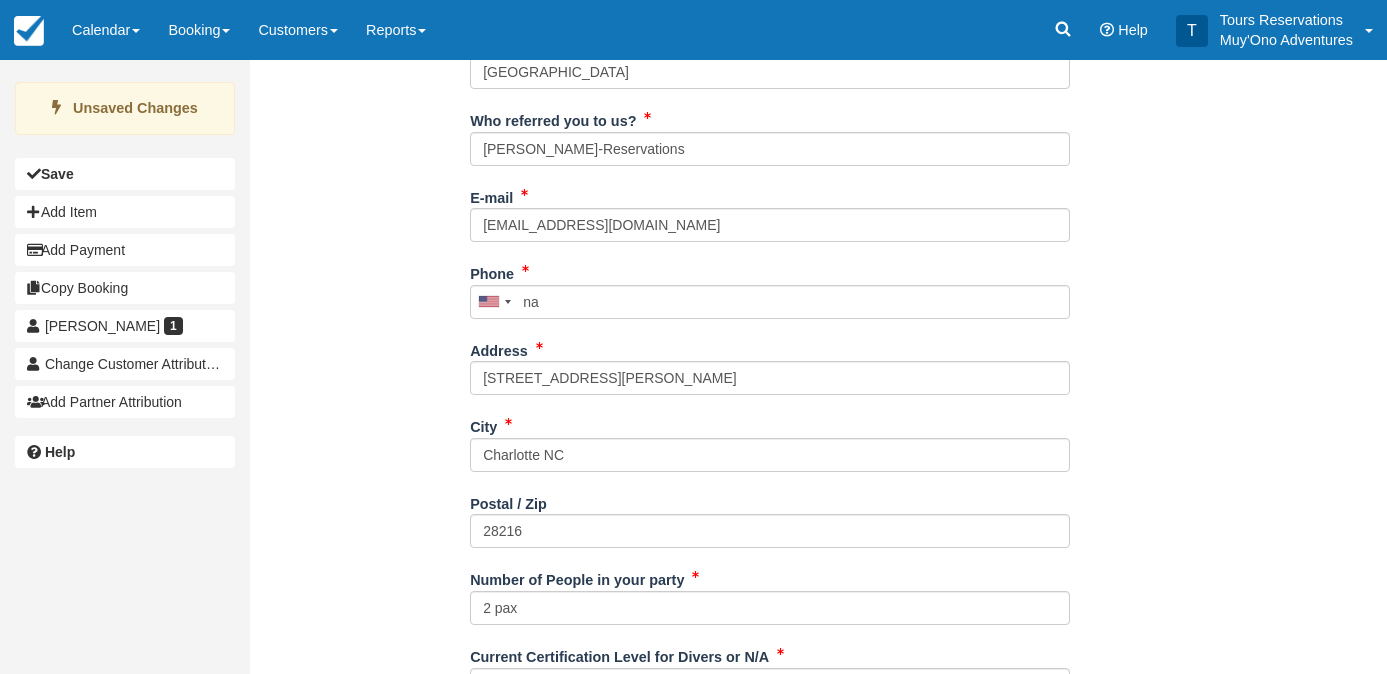 click on "Name
Caleb Hollifield
What resort are you staying at?
Thatch Caye Resort
Who referred you to us?
Diane M-Reservations
E-mail
calebhollifield@gmail.com
Did you mean  ?
Phone
United States +1 Canada +1 United Kingdom +44 Afghanistan (‫افغانستان‬‎) +93 Albania (Shqipëri) +355 Algeria (‫الجزائر‬‎) +213 American Samoa +1684 Andorra +376 Angola +244 Anguilla +1264 Antigua and Barbuda +1268 Argentina +54 Armenia (Հայաստան) +374 Aruba +297 Australia +61 Austria (Österreich) +43 Azerbaijan (Azərbaycan) +994 +1" at bounding box center (770, 519) 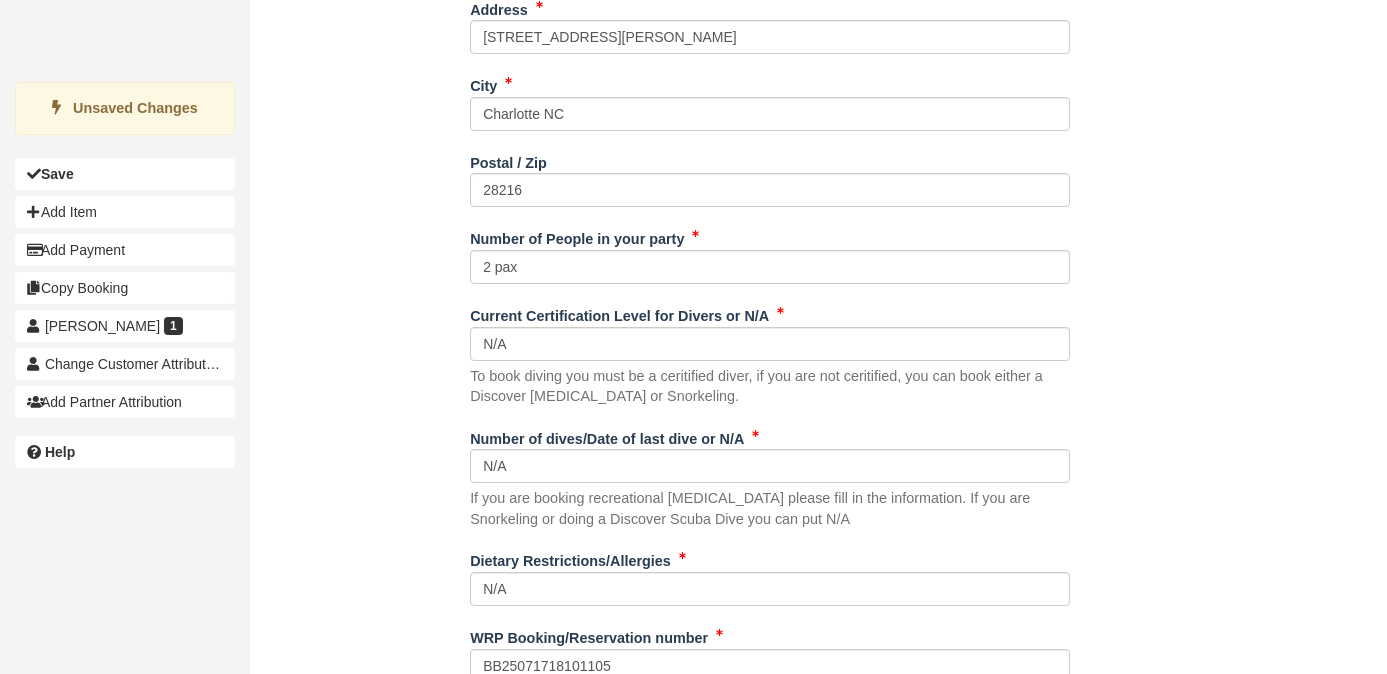 scroll, scrollTop: 875, scrollLeft: 0, axis: vertical 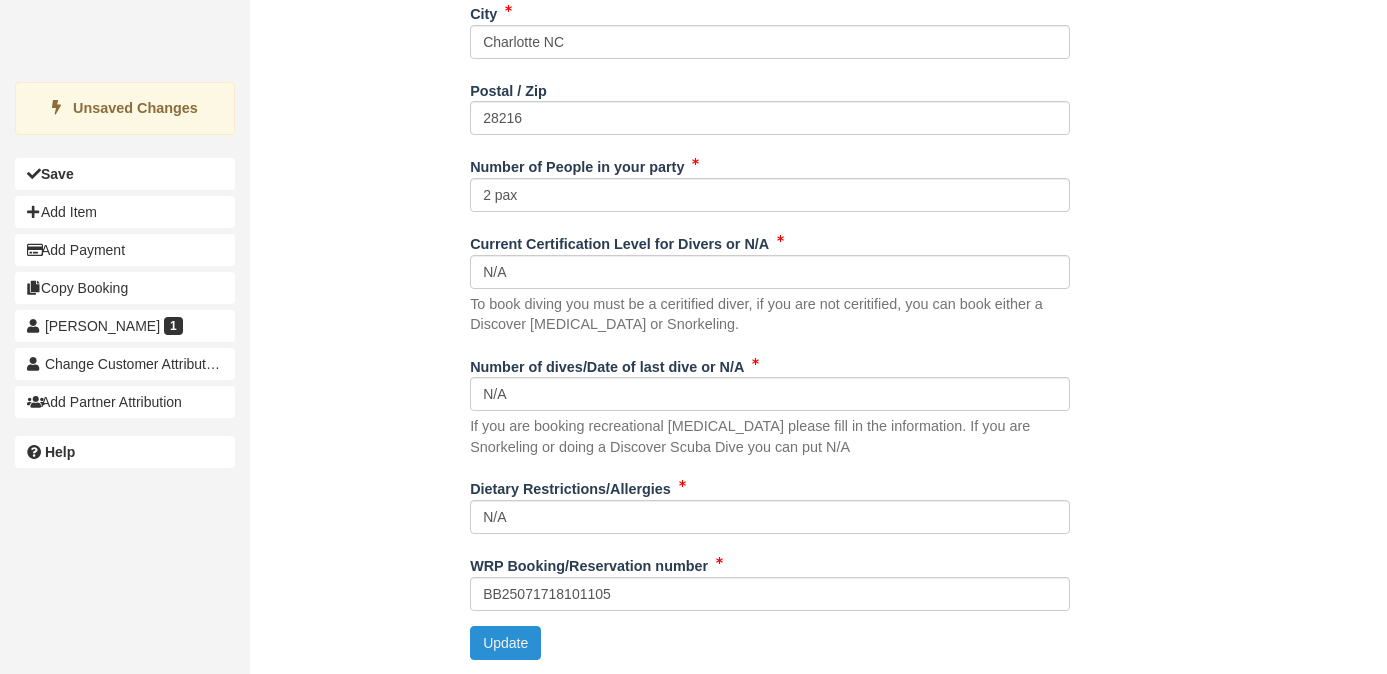 click on "Update" at bounding box center [505, 643] 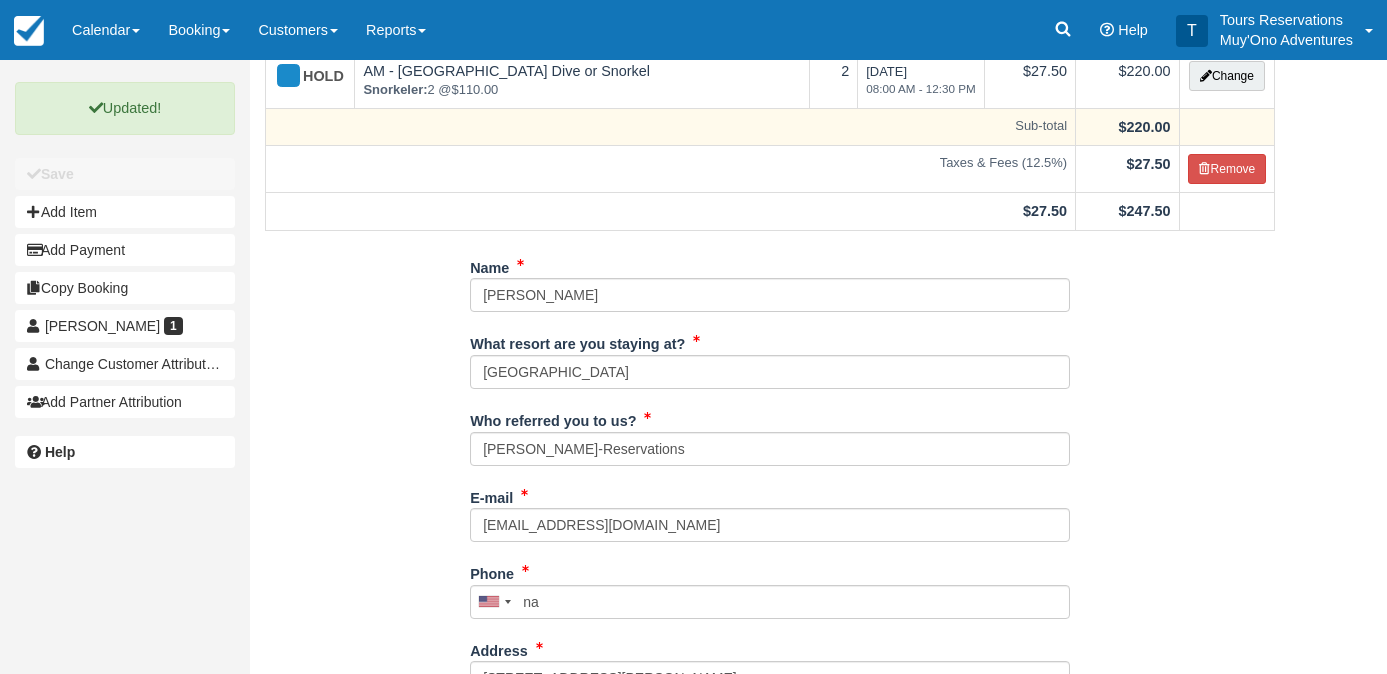 scroll, scrollTop: 0, scrollLeft: 0, axis: both 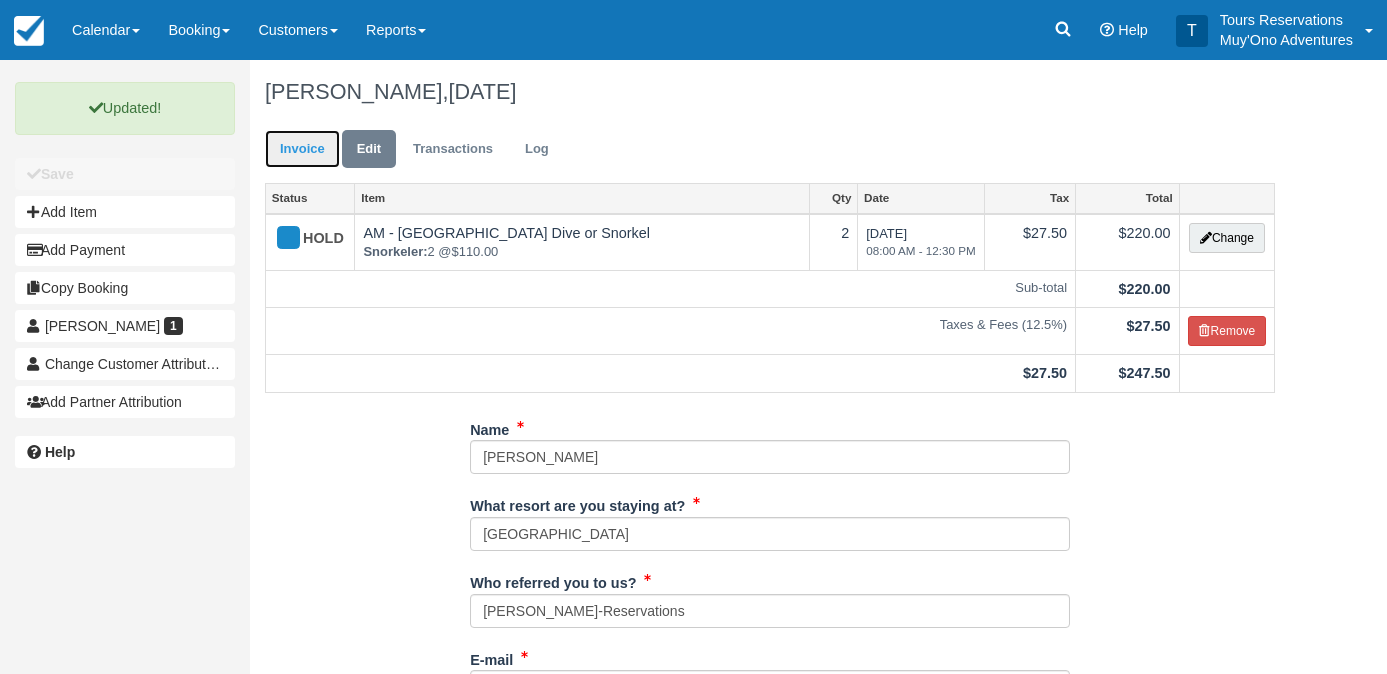 click on "Invoice" at bounding box center (302, 149) 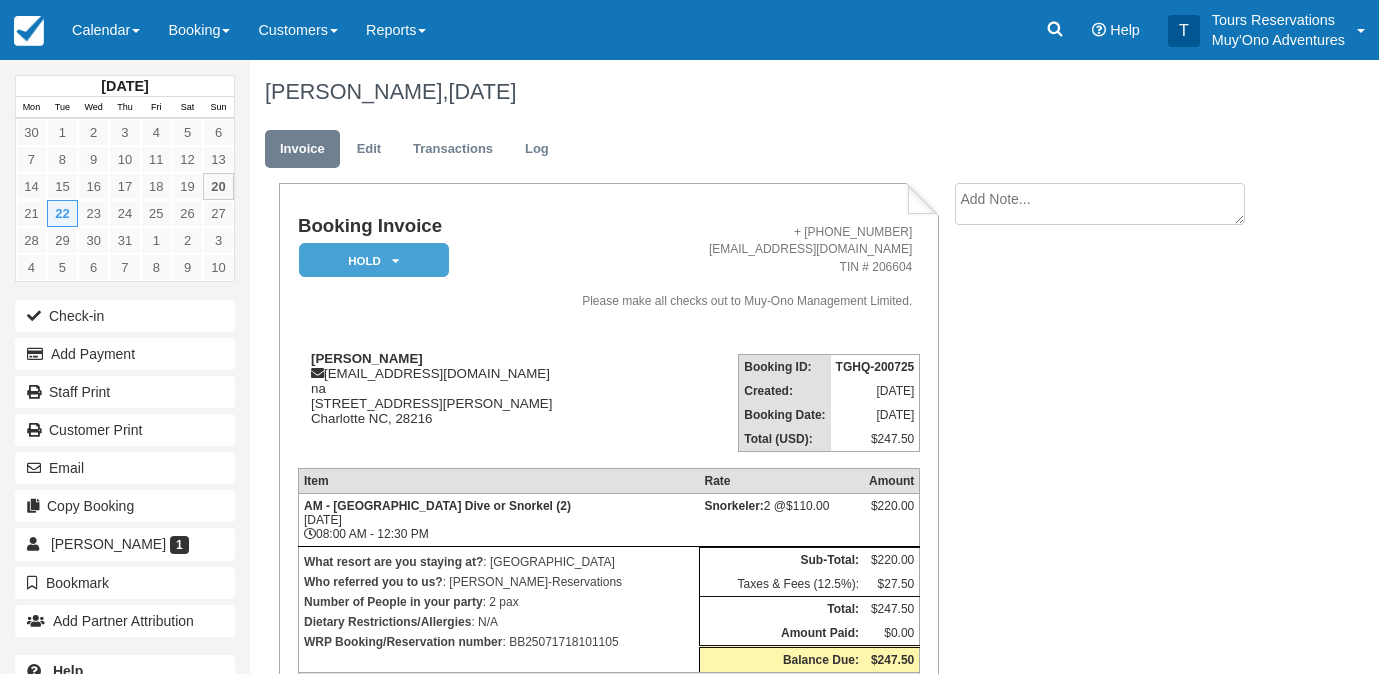 scroll, scrollTop: 0, scrollLeft: 0, axis: both 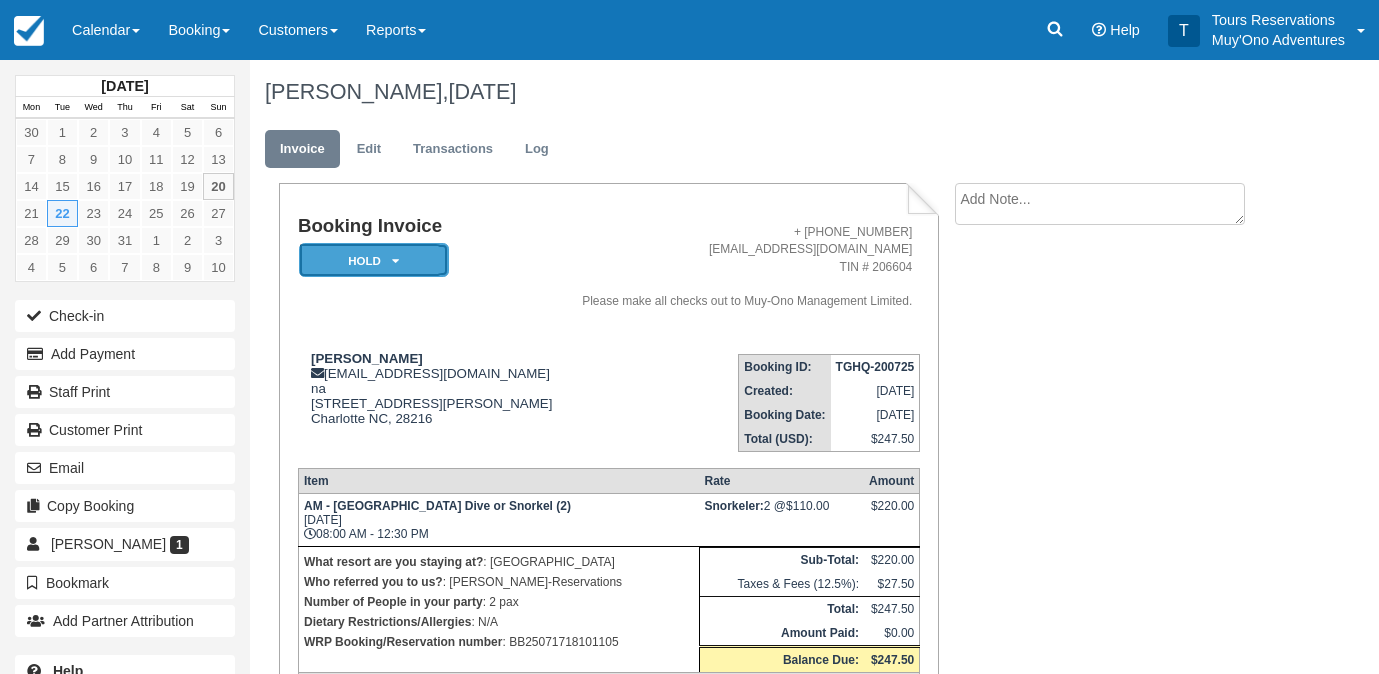 click on "HOLD" at bounding box center (374, 260) 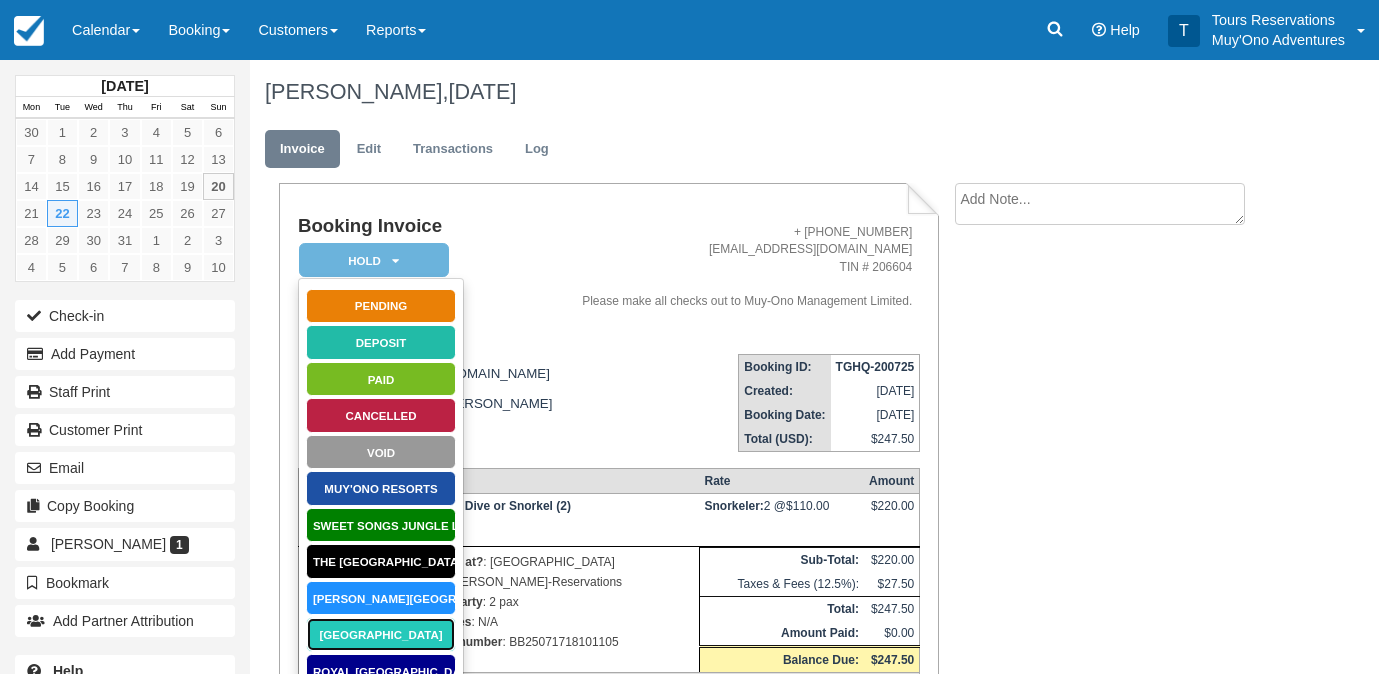 click on "[GEOGRAPHIC_DATA]" at bounding box center [381, 634] 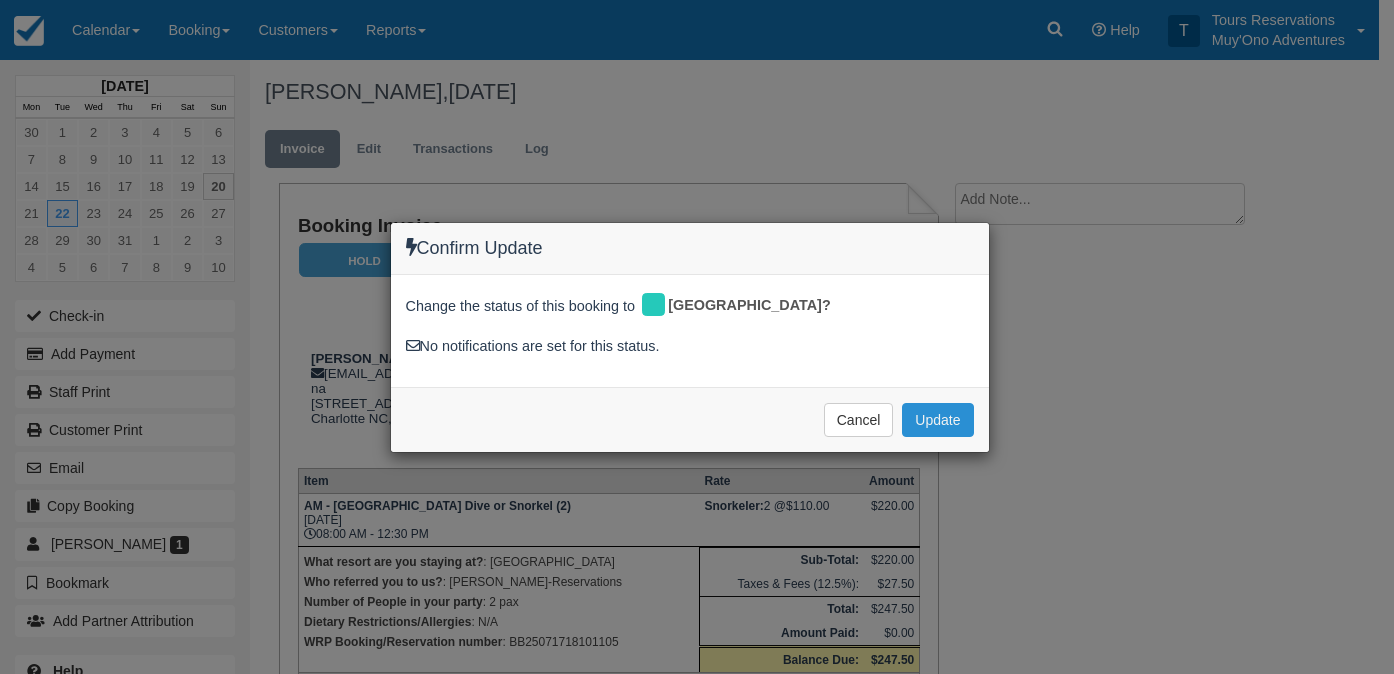 click on "Update" at bounding box center [937, 420] 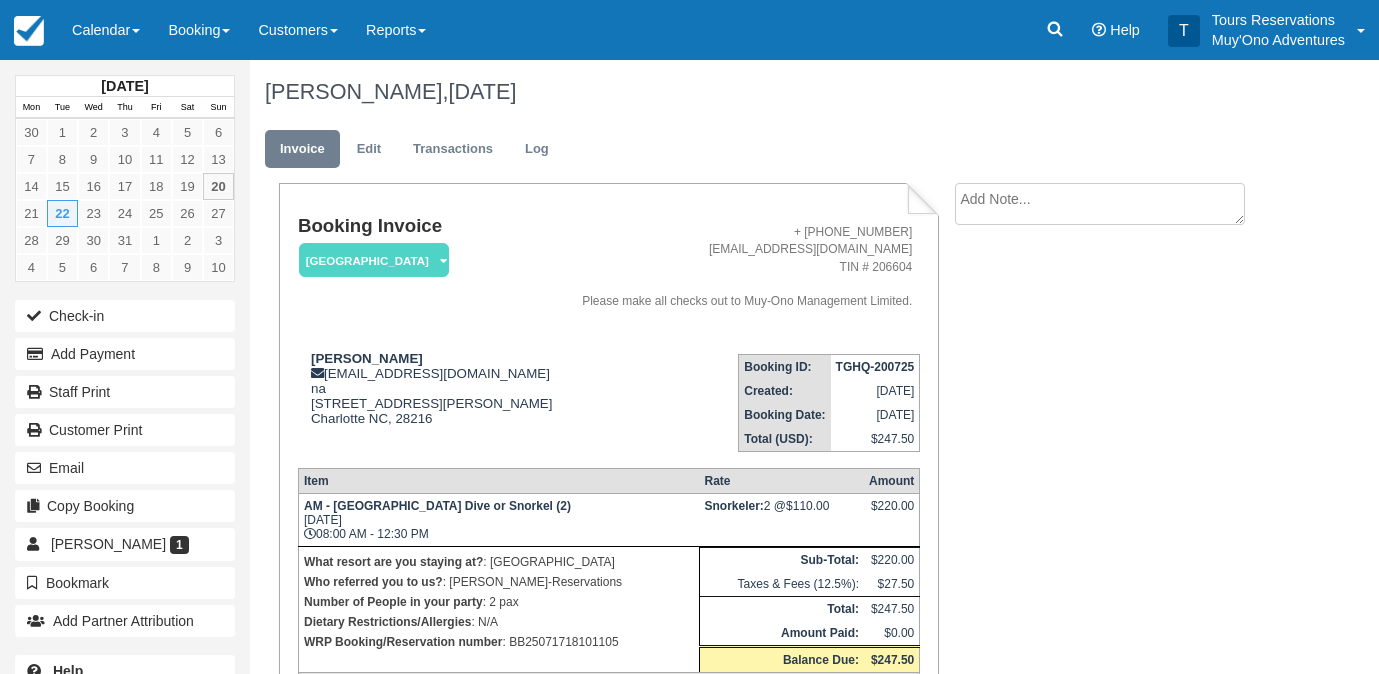 click at bounding box center (1100, 204) 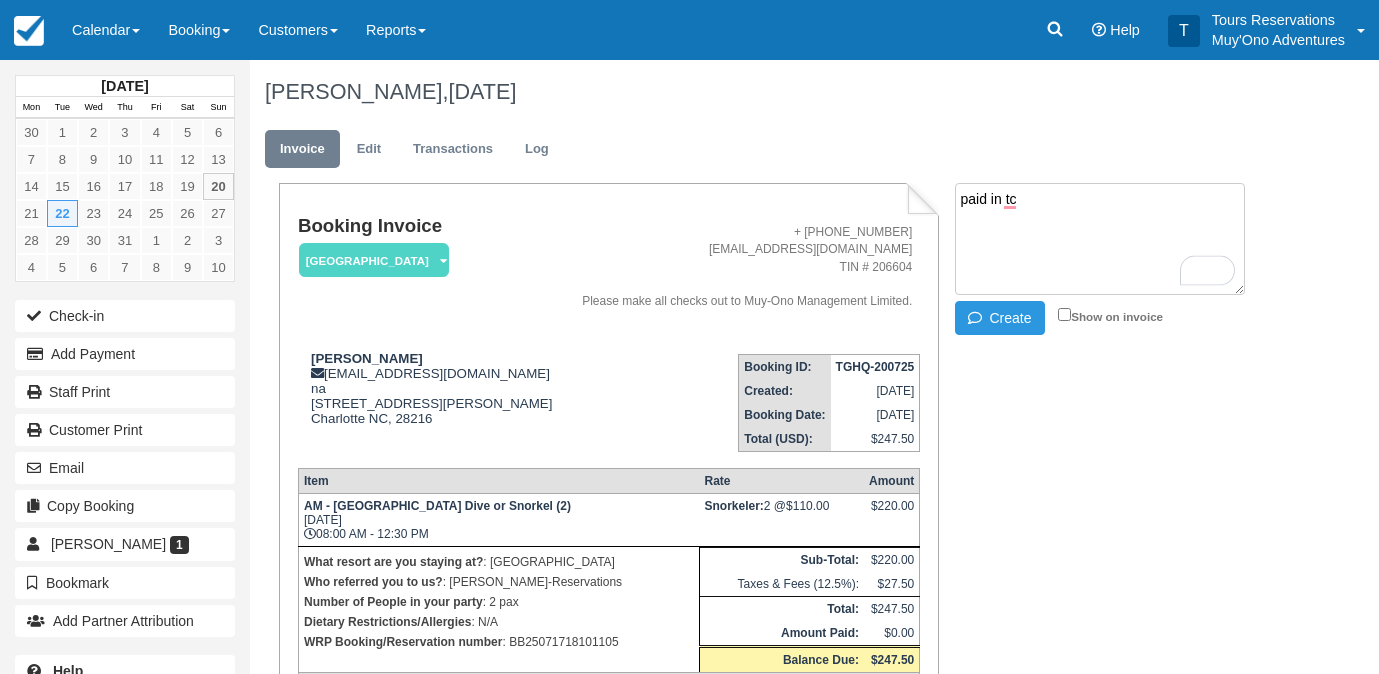 paste on "BB25071718101105" 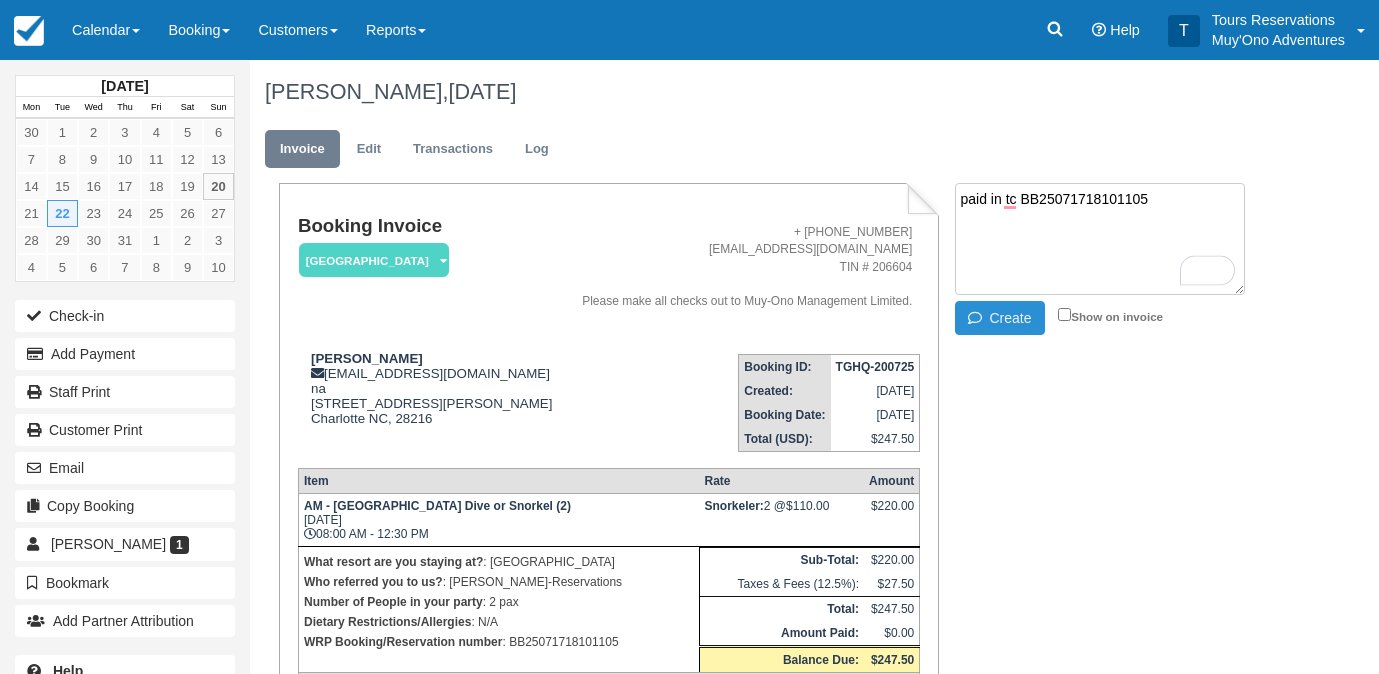 type on "paid in tc BB25071718101105" 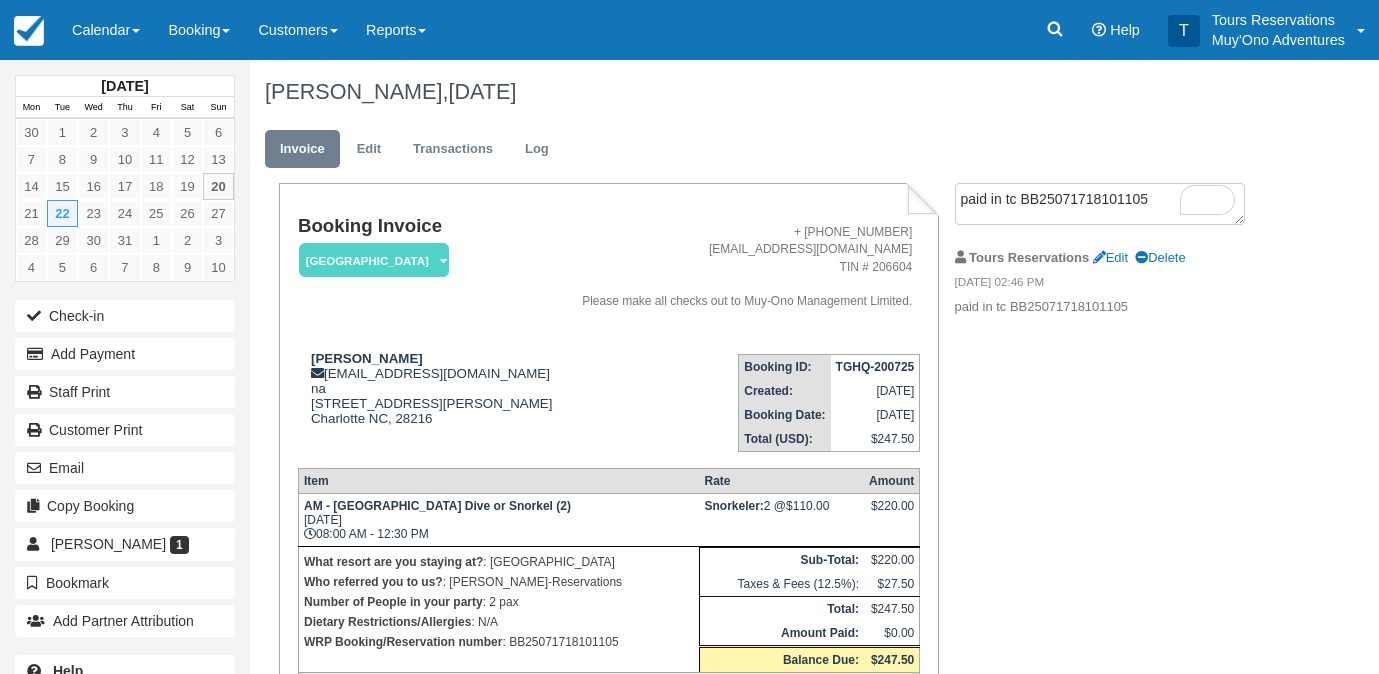 scroll, scrollTop: 137, scrollLeft: 0, axis: vertical 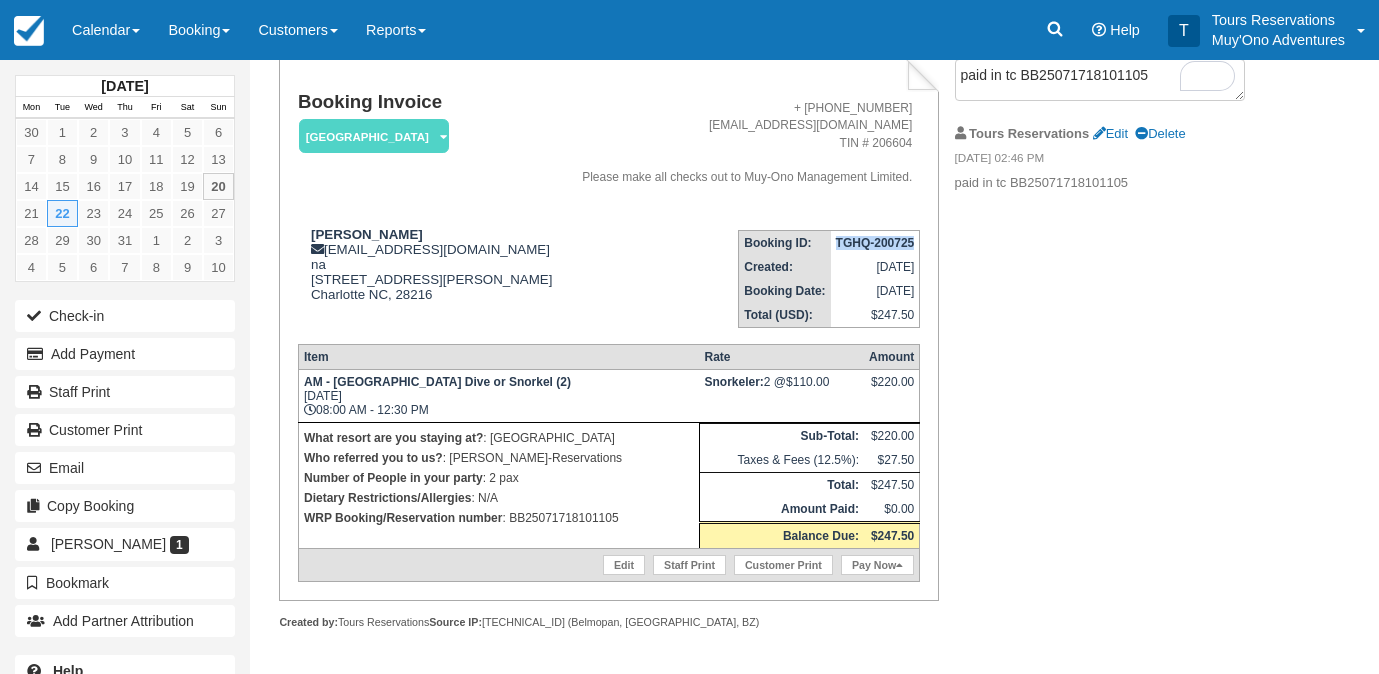 drag, startPoint x: 837, startPoint y: 227, endPoint x: 914, endPoint y: 235, distance: 77.41447 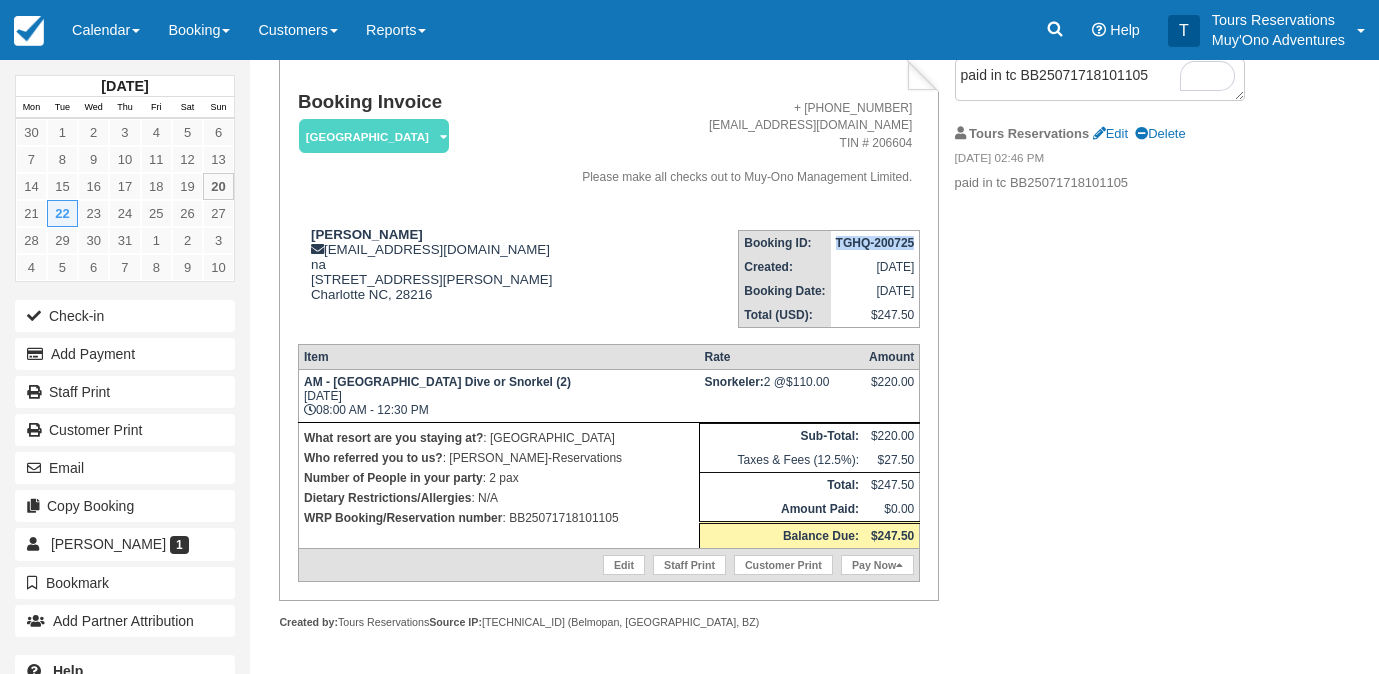 click on "TGHQ-200725" at bounding box center [875, 243] 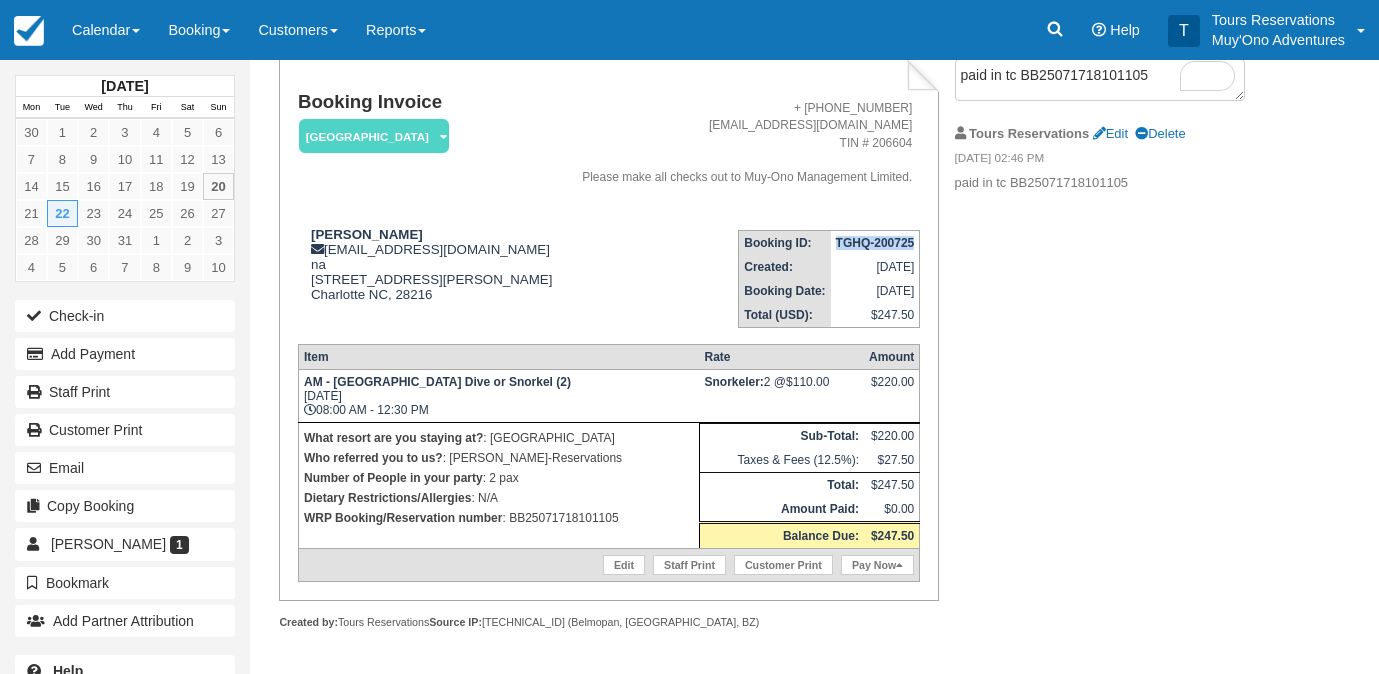 copy on "TGHQ-200725" 